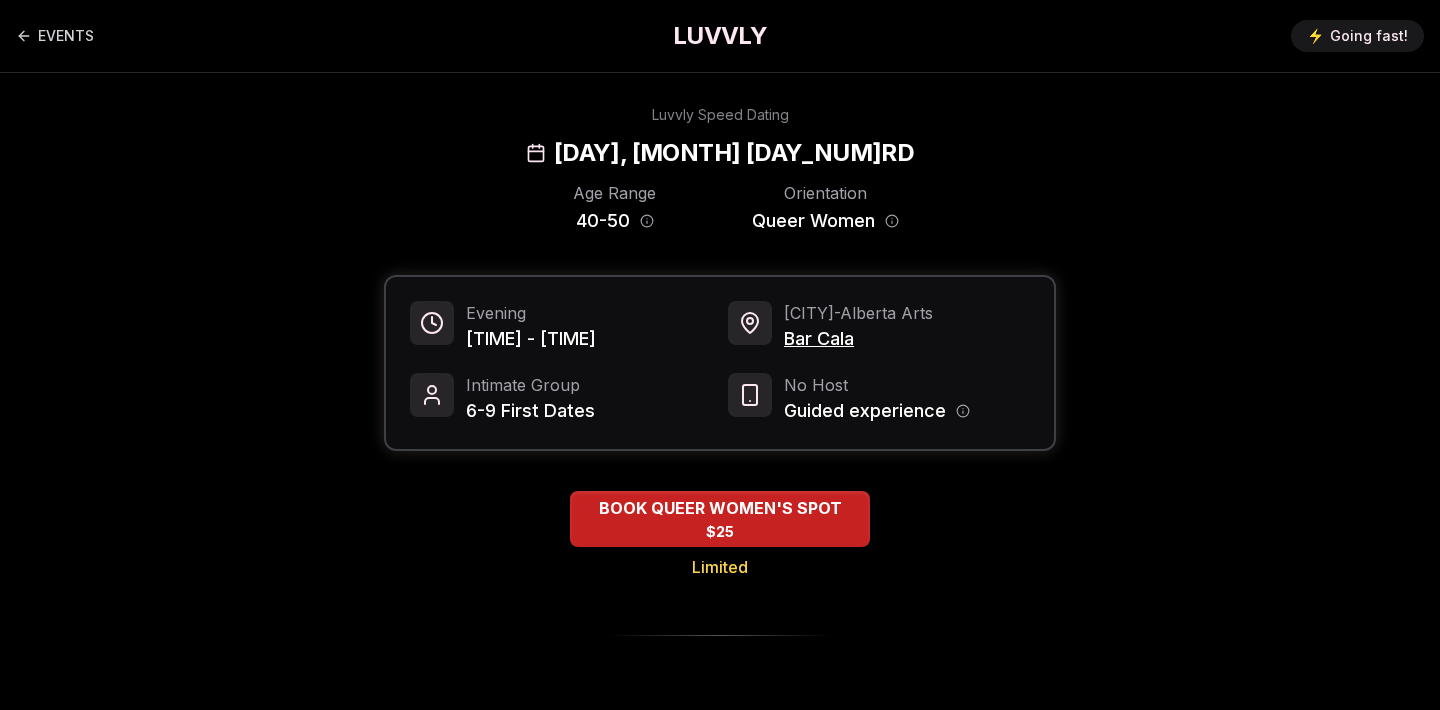 scroll, scrollTop: 0, scrollLeft: 0, axis: both 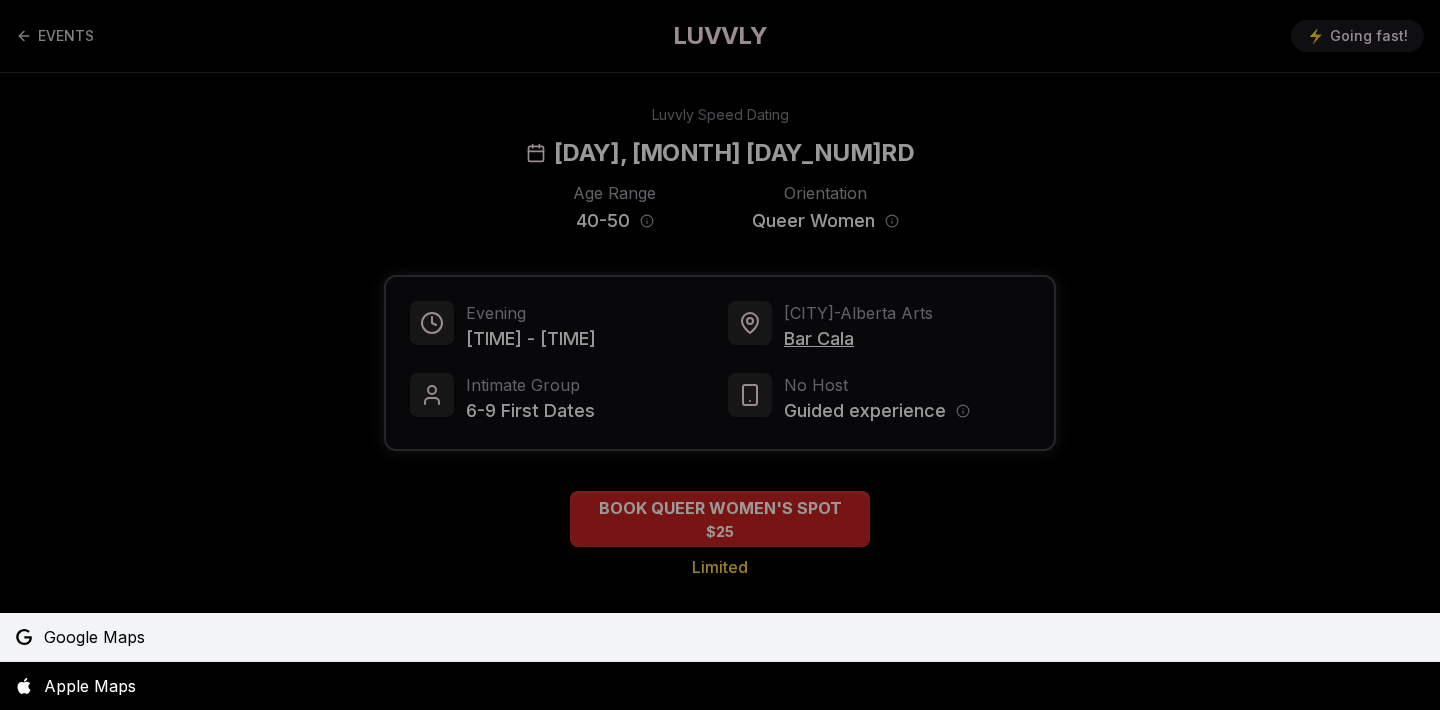 click on "Google Maps" at bounding box center [94, 637] 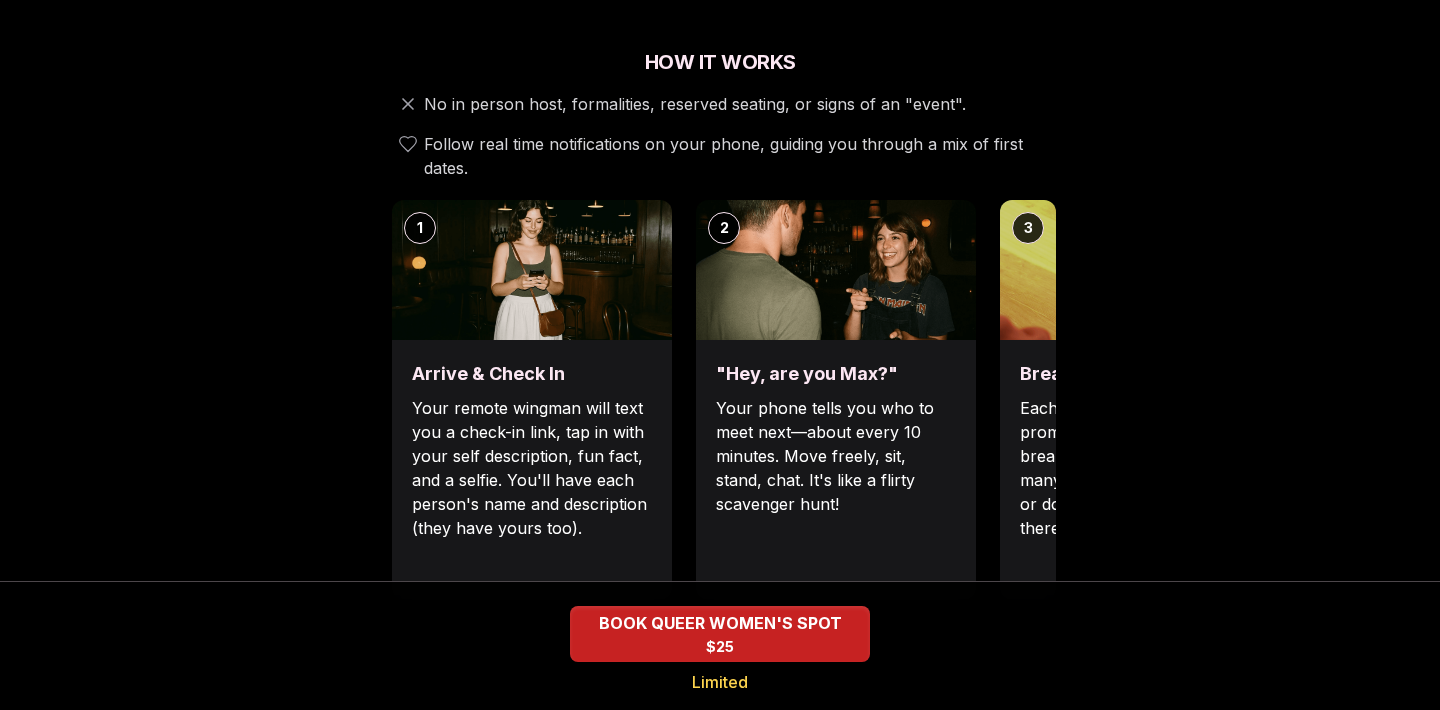 scroll, scrollTop: 677, scrollLeft: 0, axis: vertical 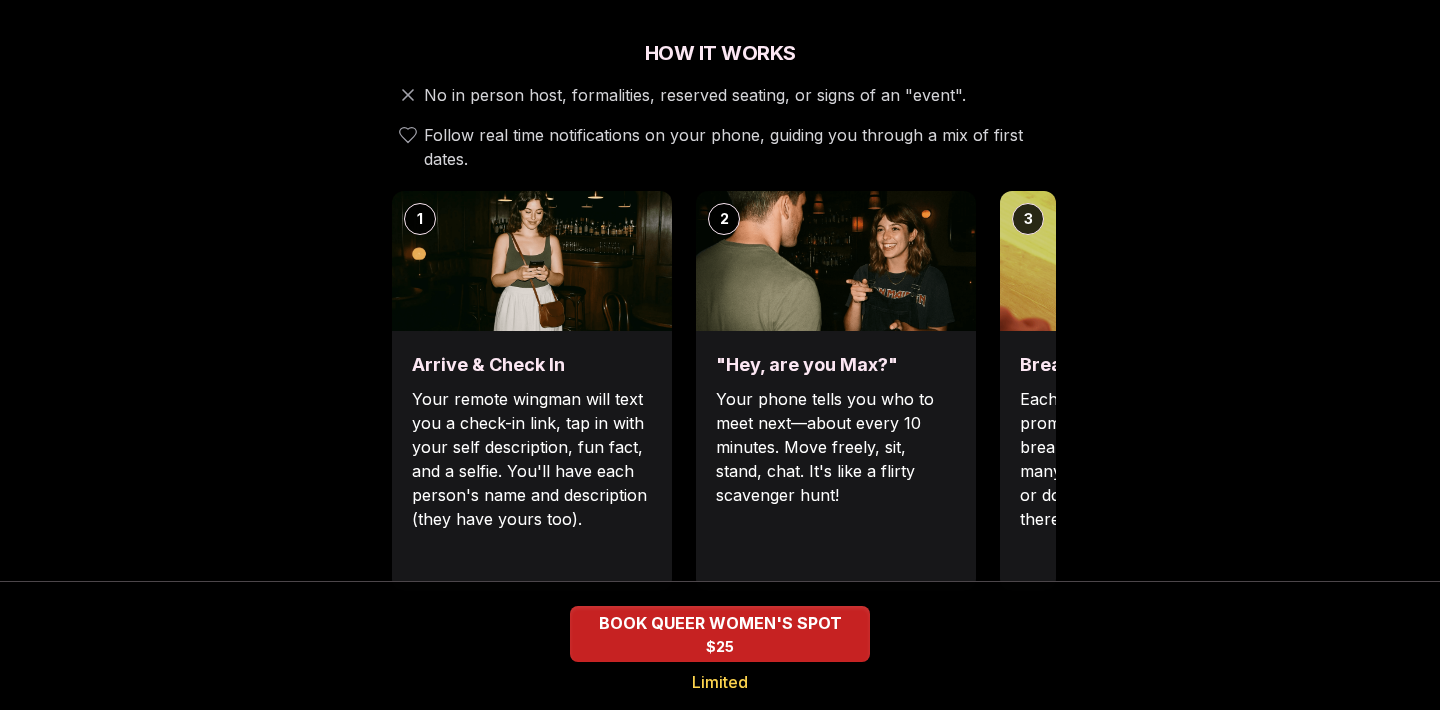 click on "Each date will have new convo prompts on screen to help break the ice. Cycle through as many as you'd like. Use them or don't, they'll always be there just in case." at bounding box center [1140, 459] 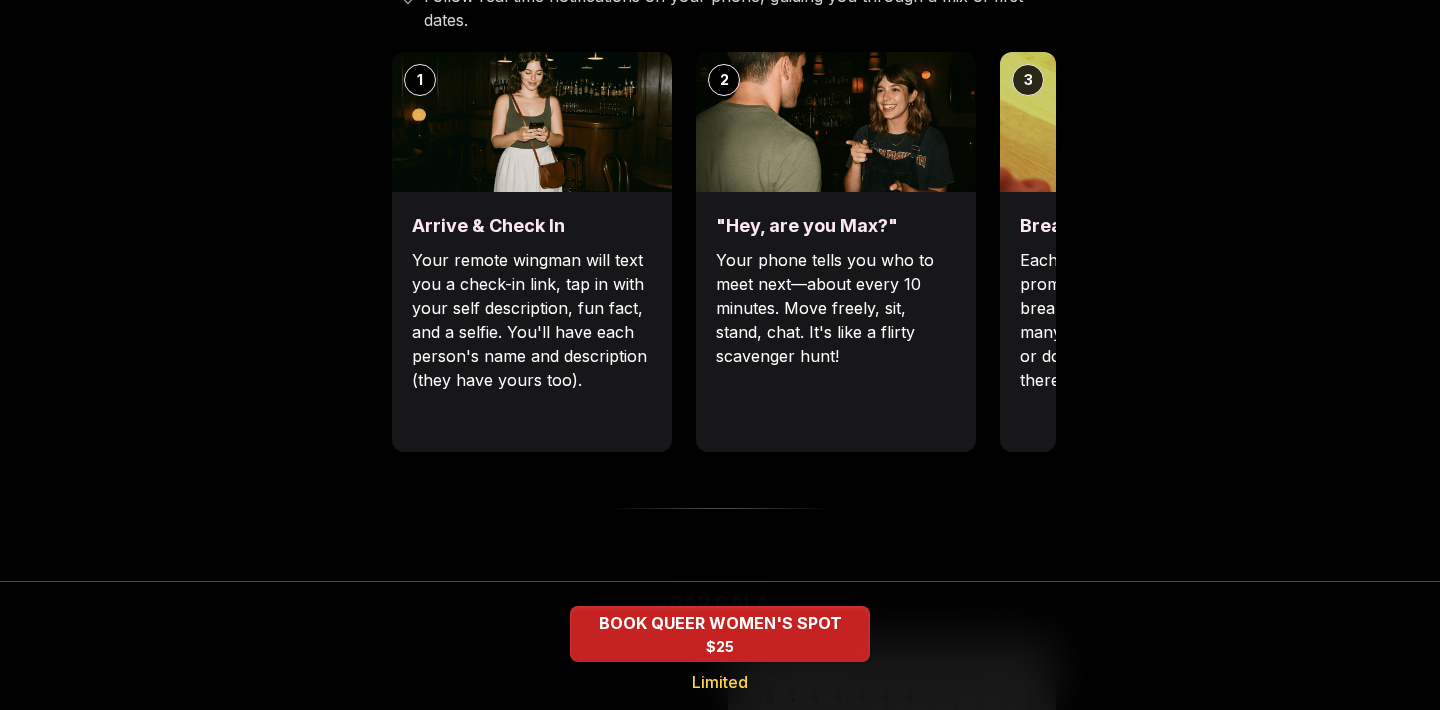 scroll, scrollTop: 801, scrollLeft: 0, axis: vertical 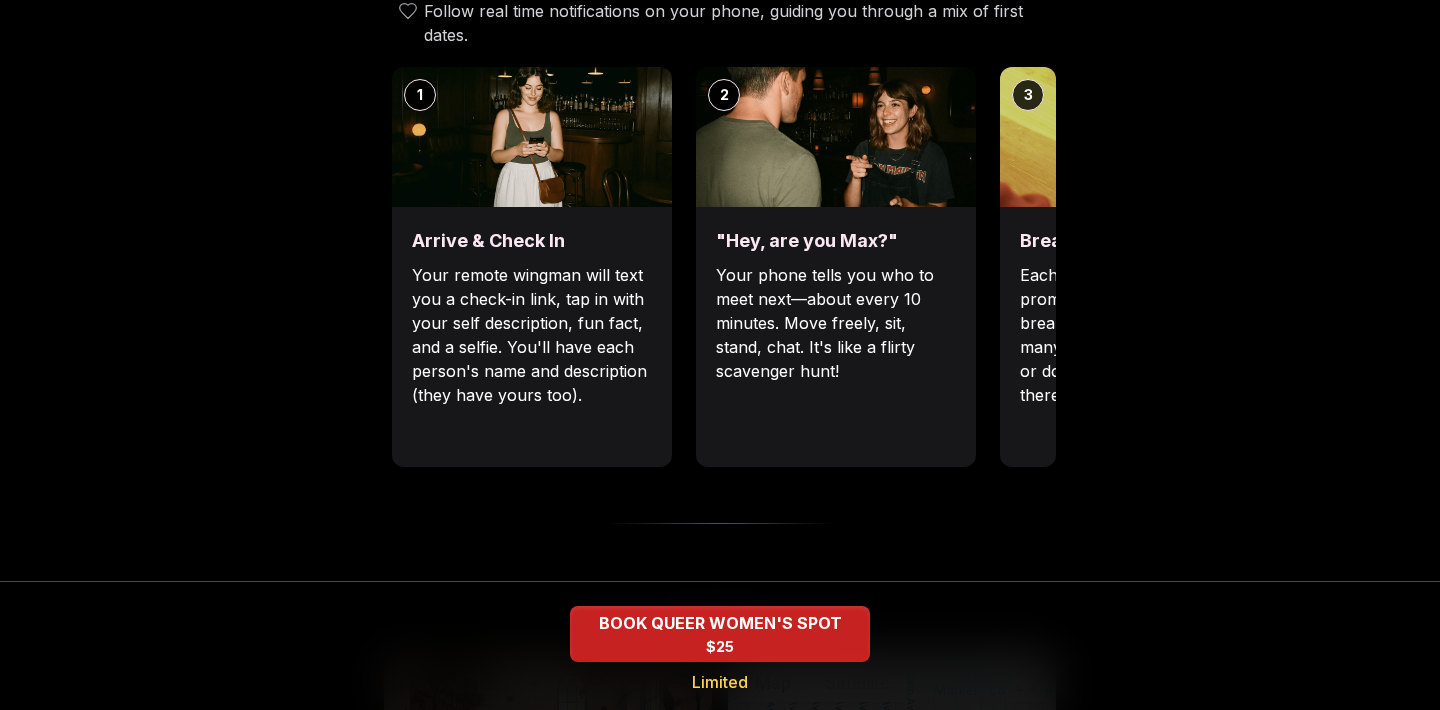 click on "3" at bounding box center [1028, 95] 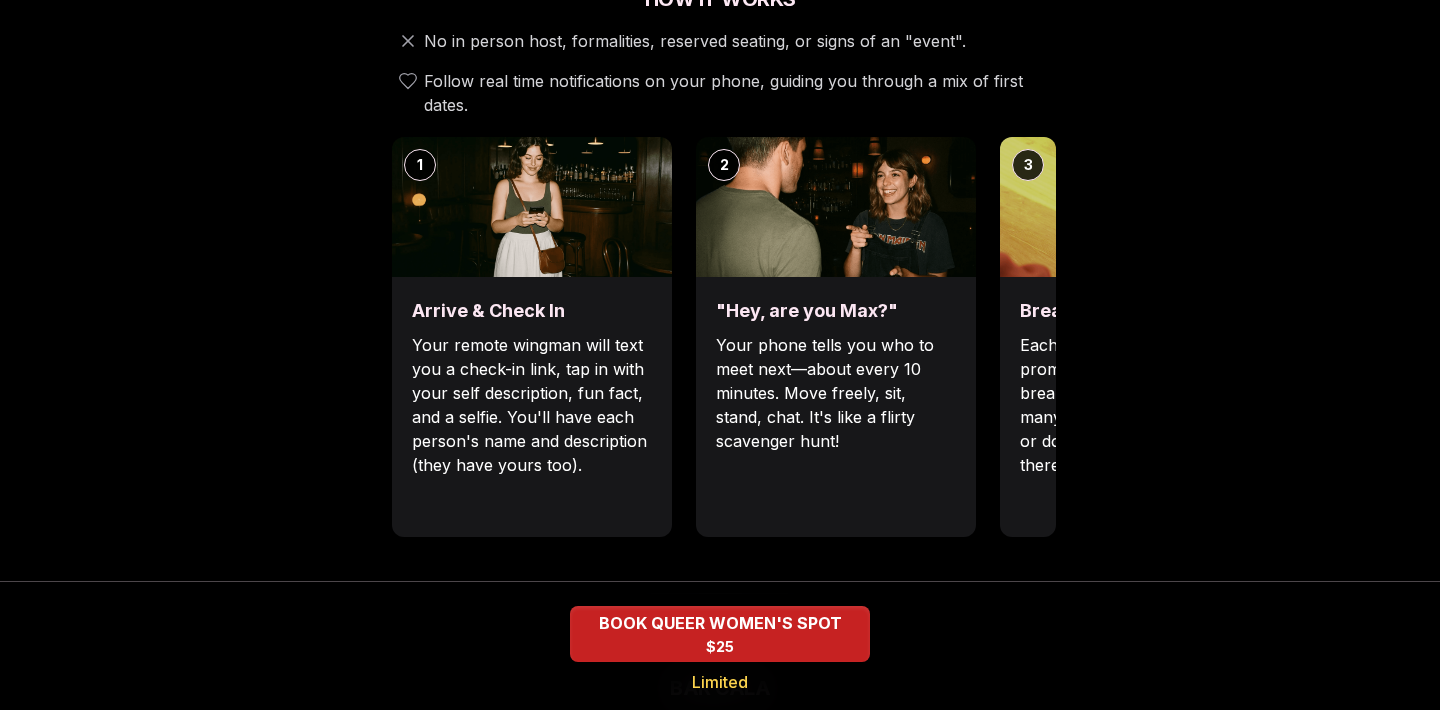 scroll, scrollTop: 754, scrollLeft: 0, axis: vertical 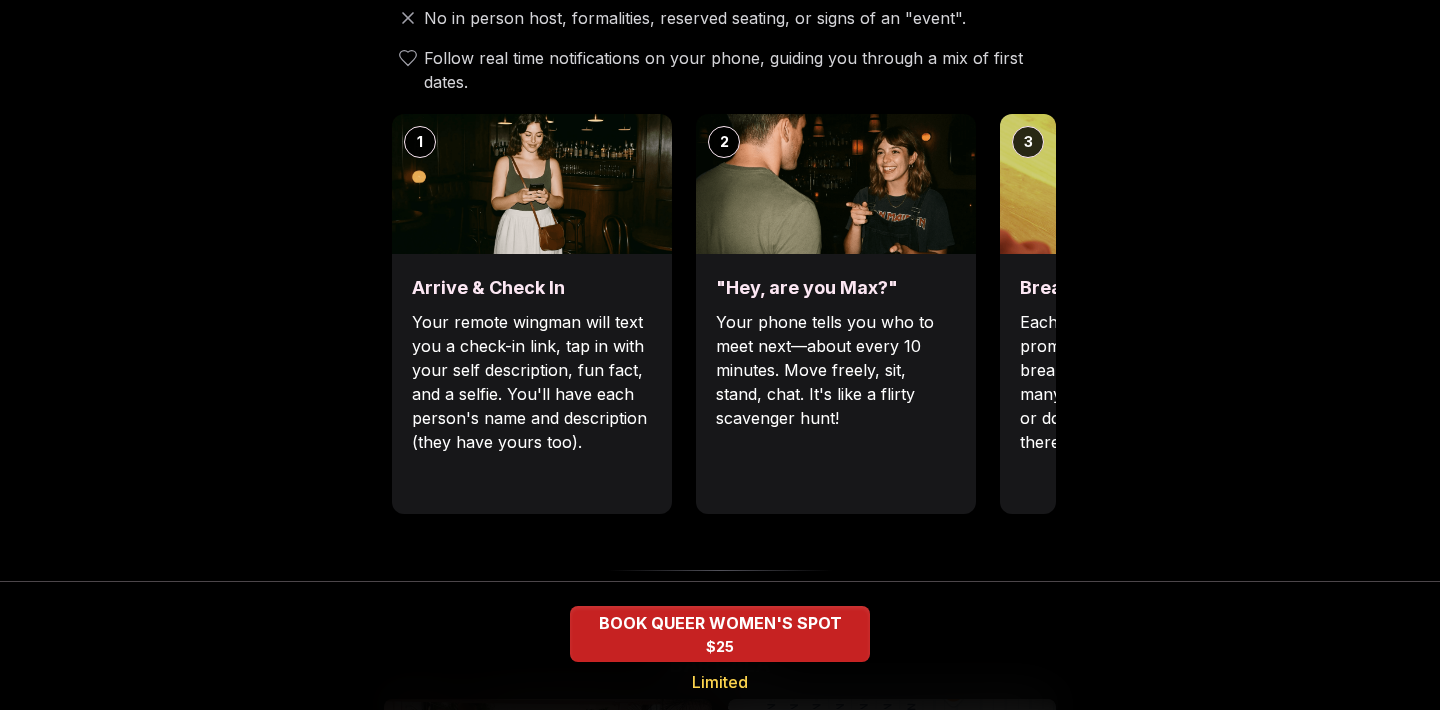 click on "Your remote wingman will text you a check-in link, tap in with your self description, fun fact, and a selfie. You'll have each person's name and description (they have yours too)." at bounding box center (532, 382) 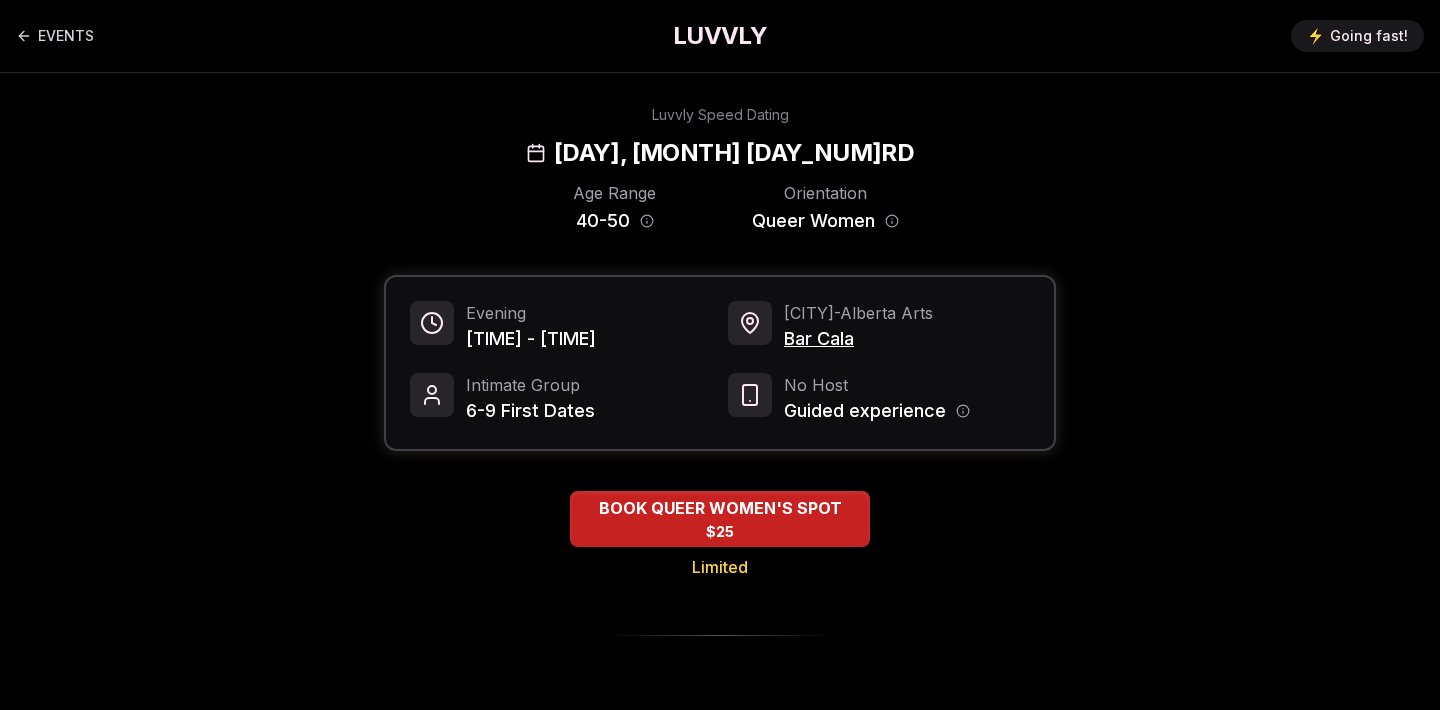 scroll, scrollTop: 0, scrollLeft: 0, axis: both 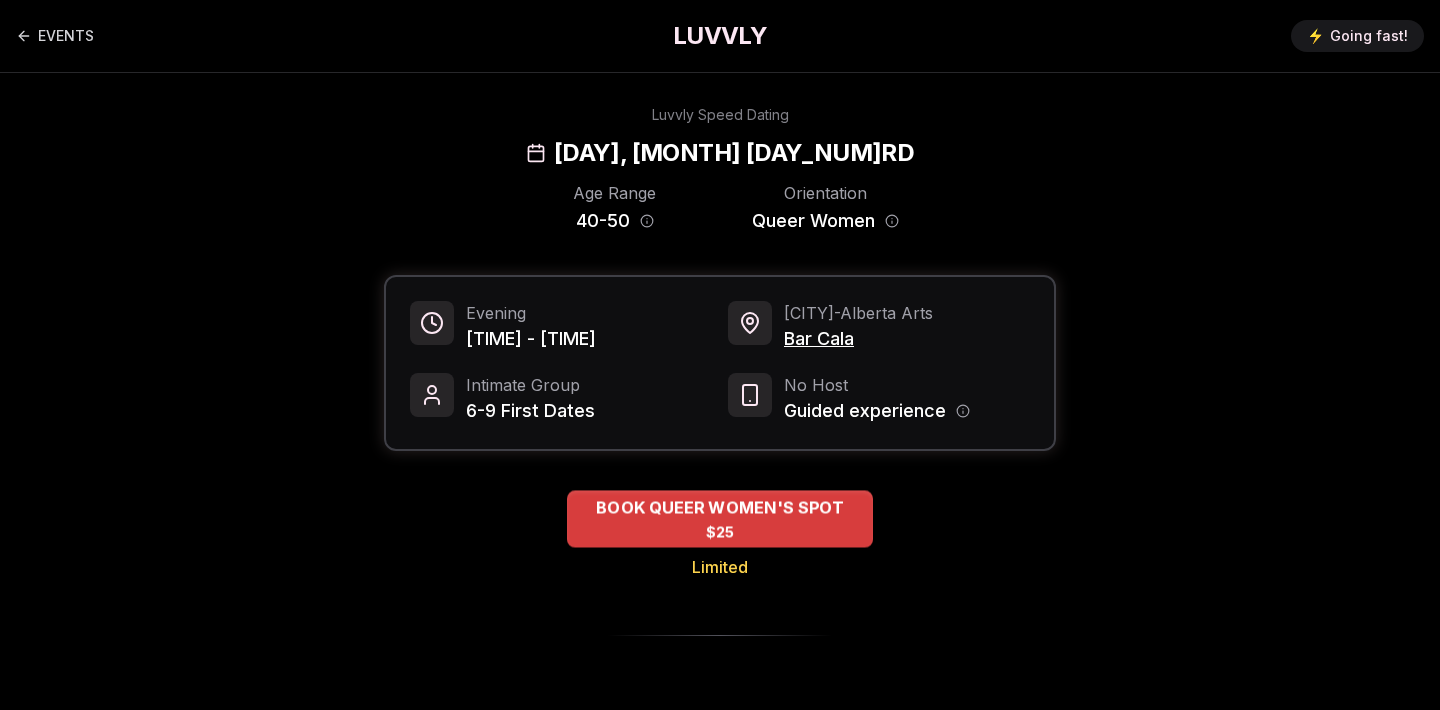 click on "BOOK QUEER WOMEN'S SPOT" at bounding box center [720, 508] 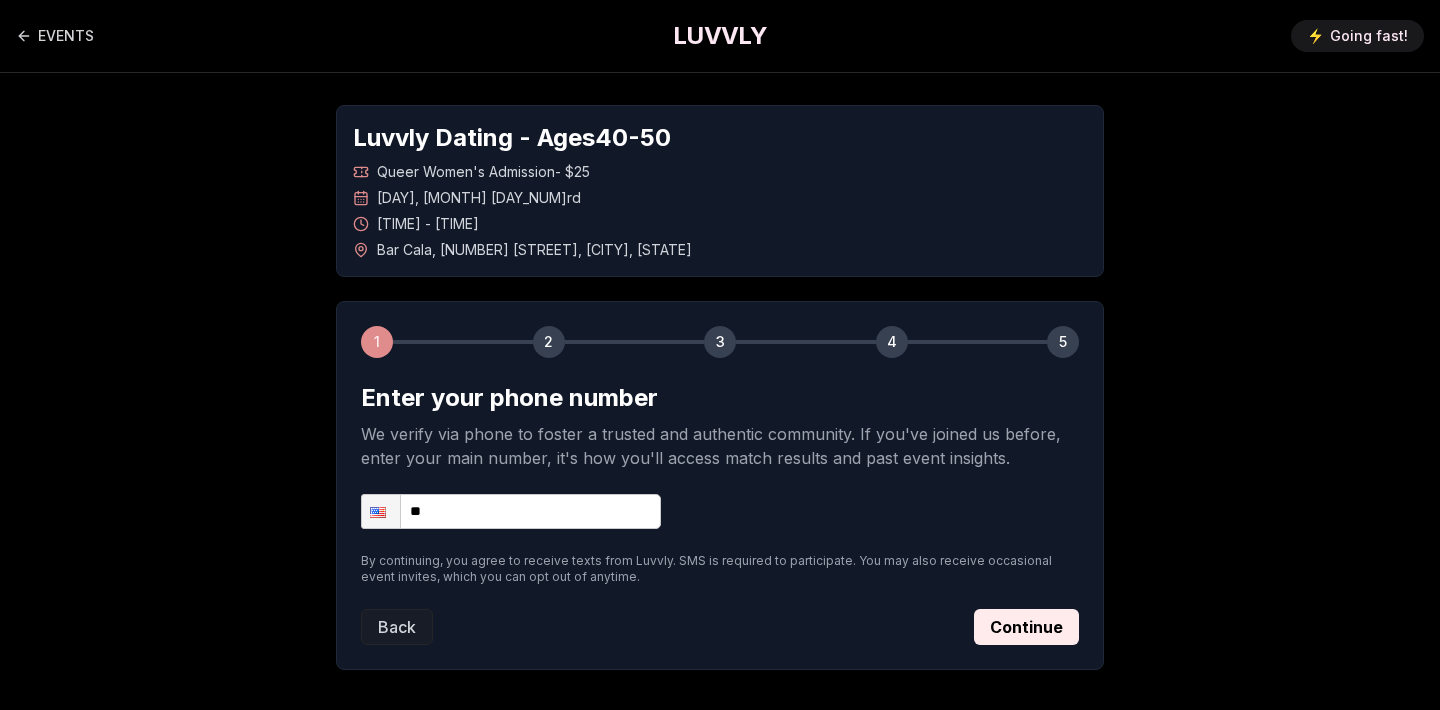 scroll, scrollTop: 0, scrollLeft: 0, axis: both 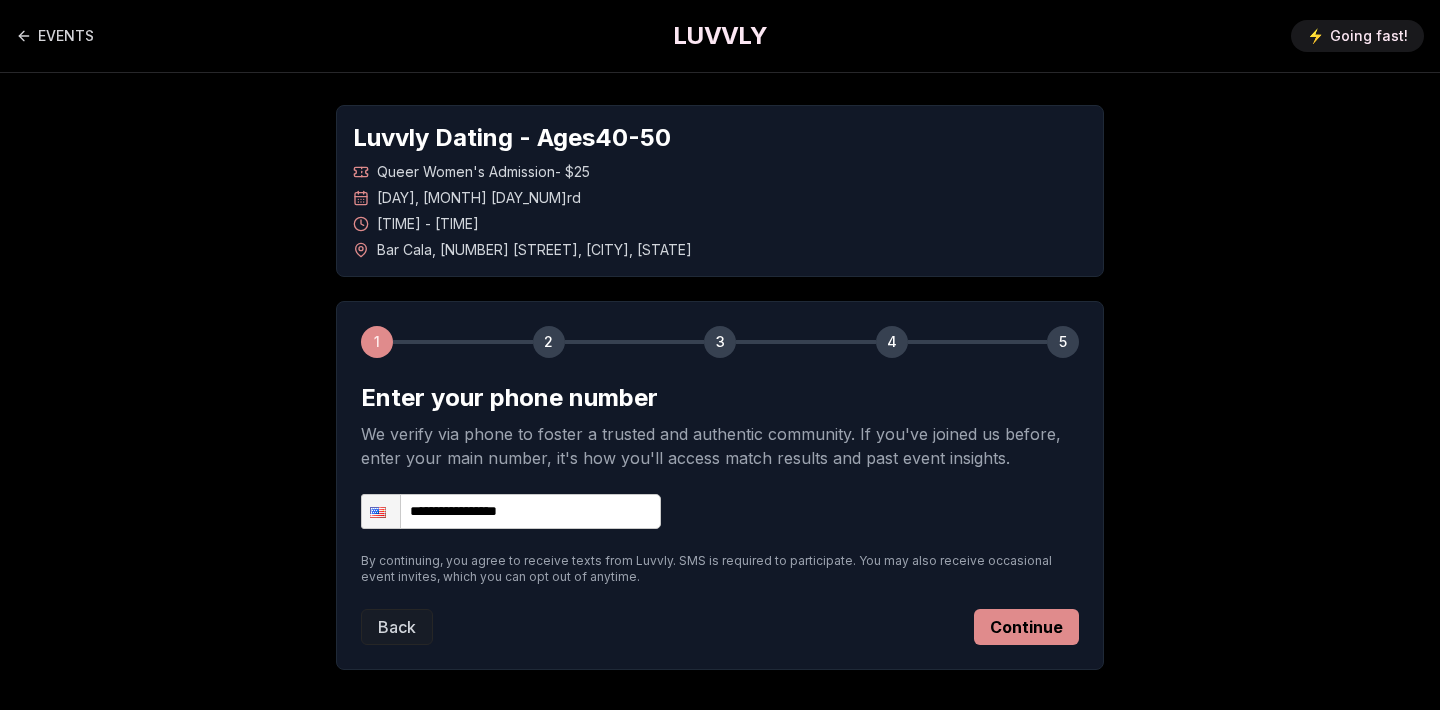type on "**********" 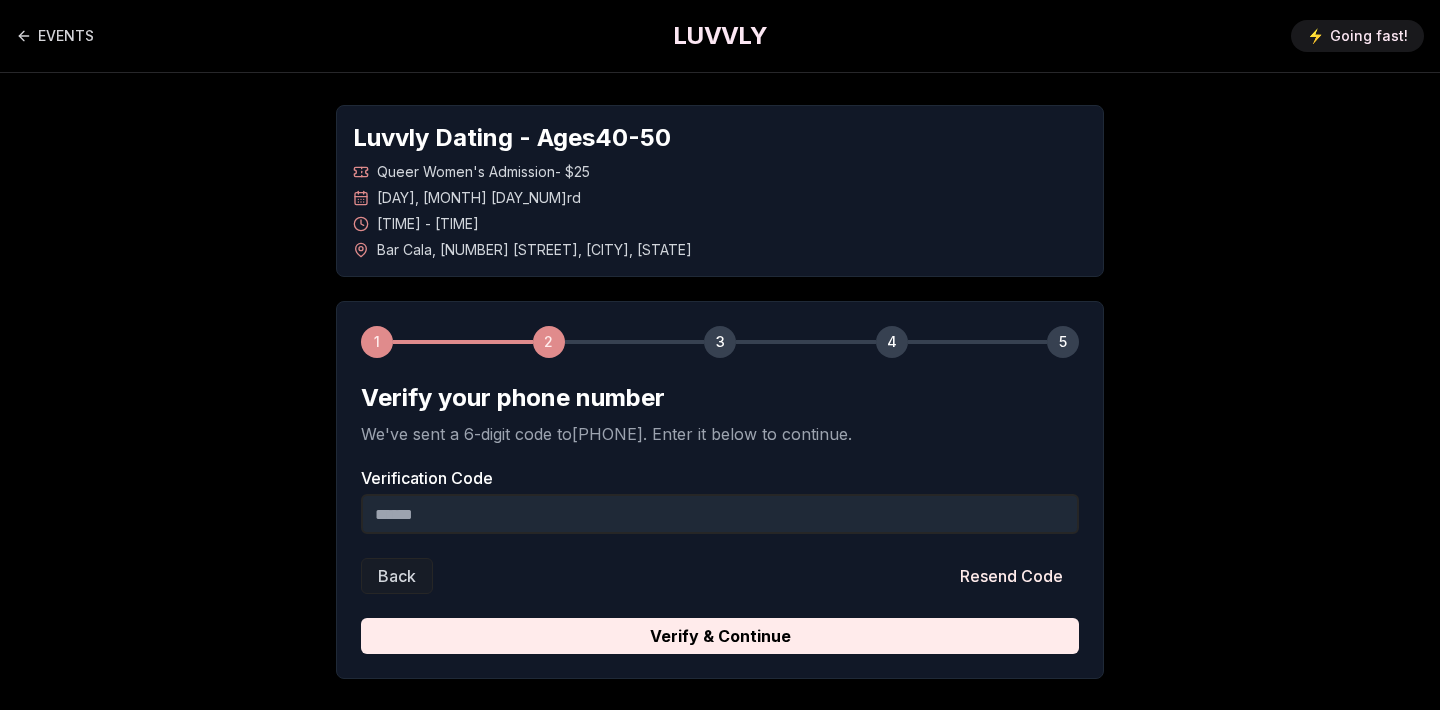 click on "Verification Code" at bounding box center [720, 514] 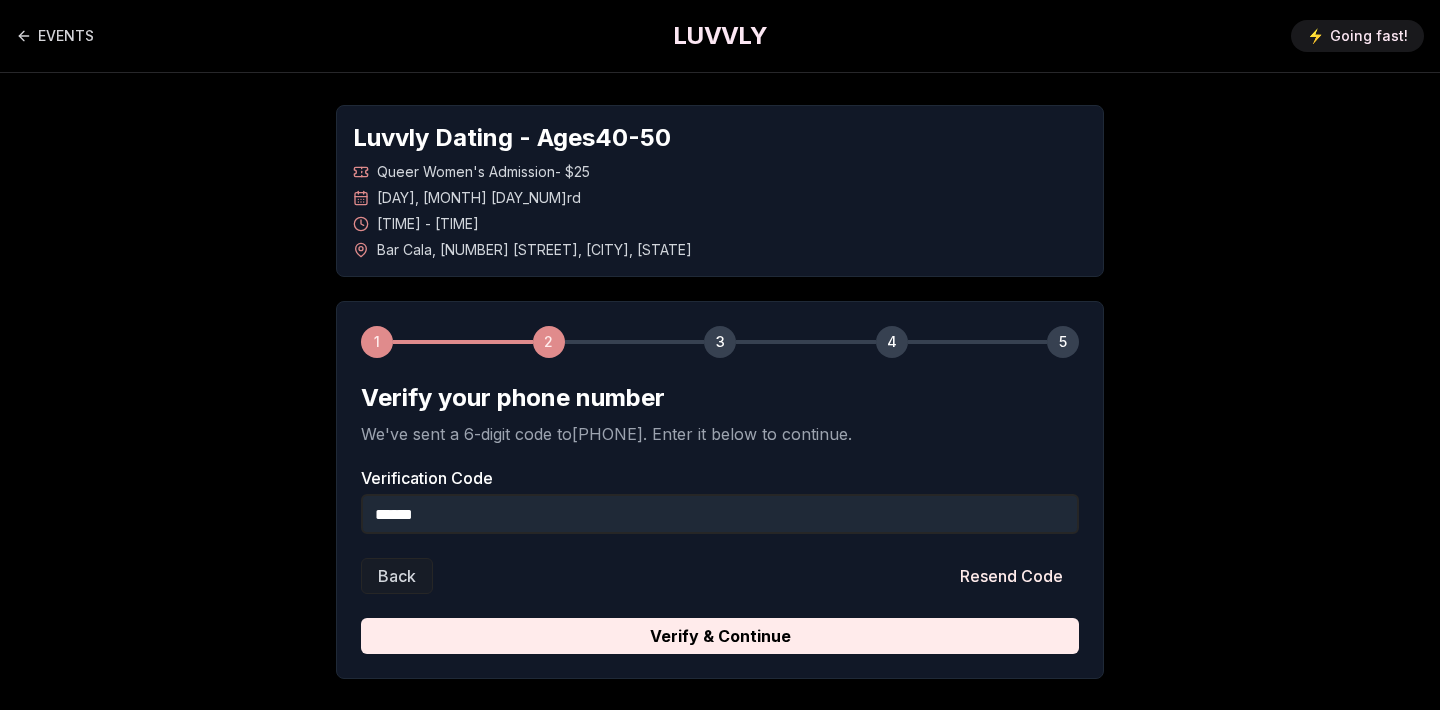 type on "******" 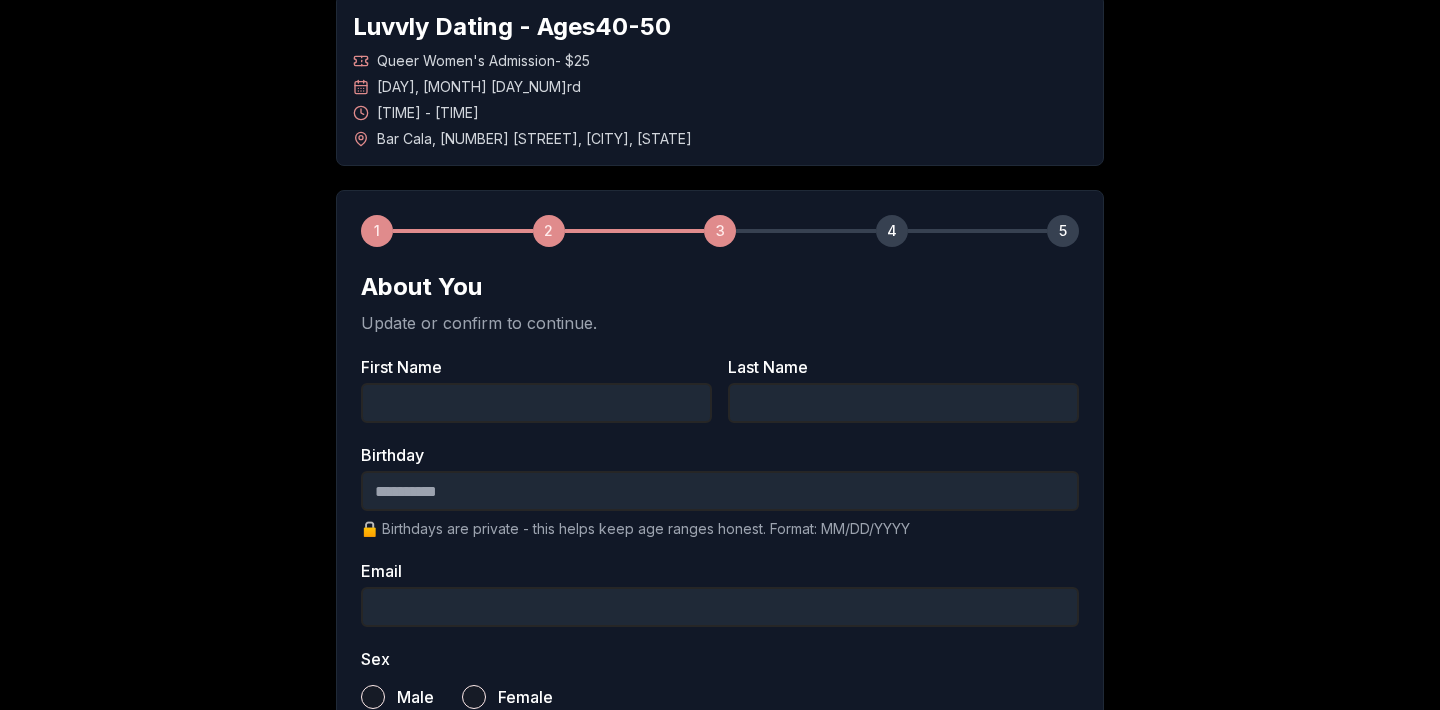 scroll, scrollTop: 113, scrollLeft: 0, axis: vertical 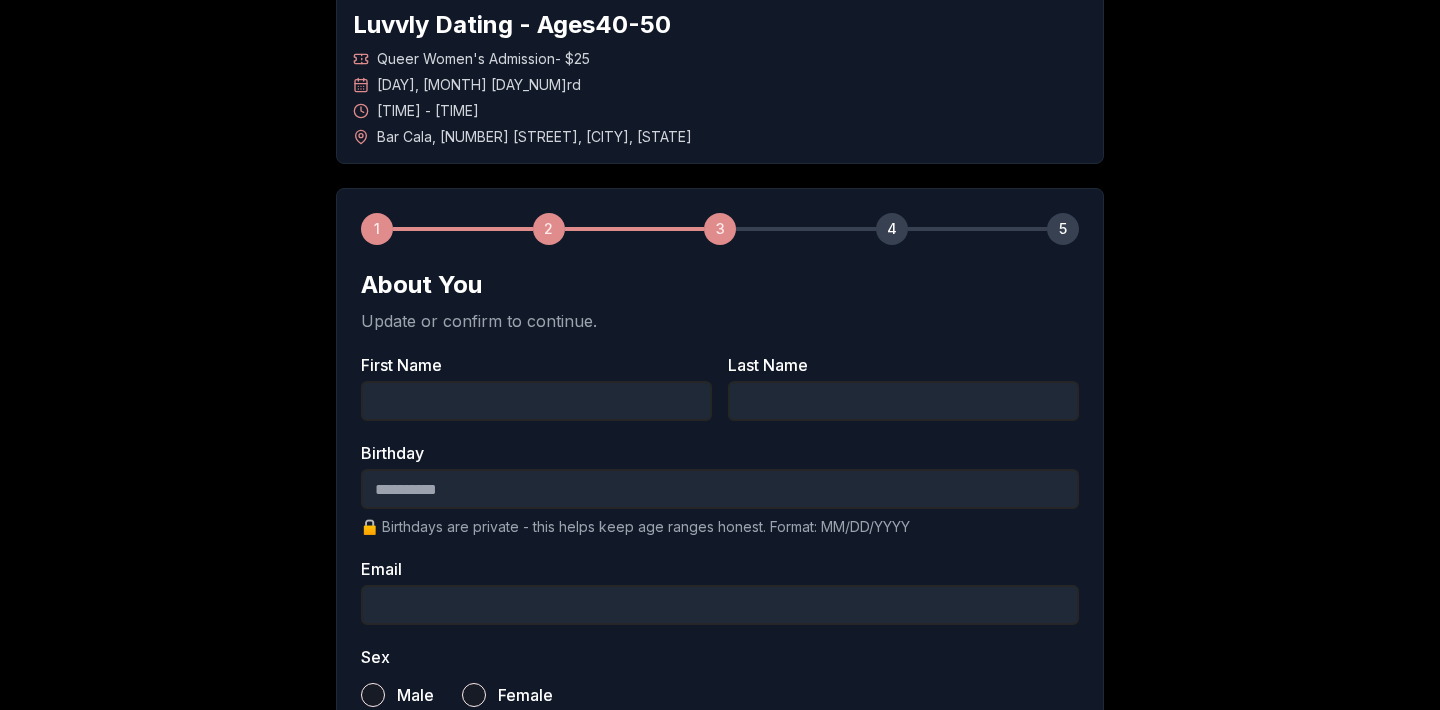 type on "******" 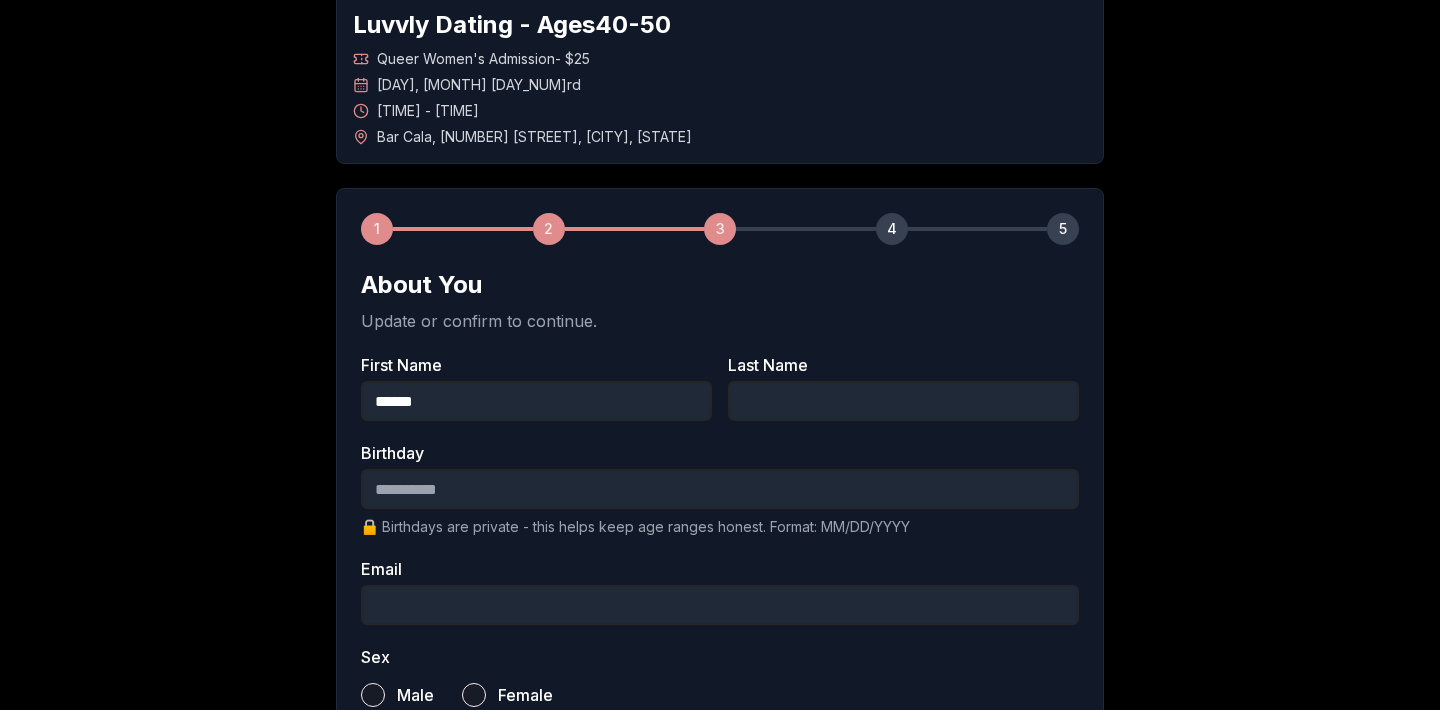 type on "*****" 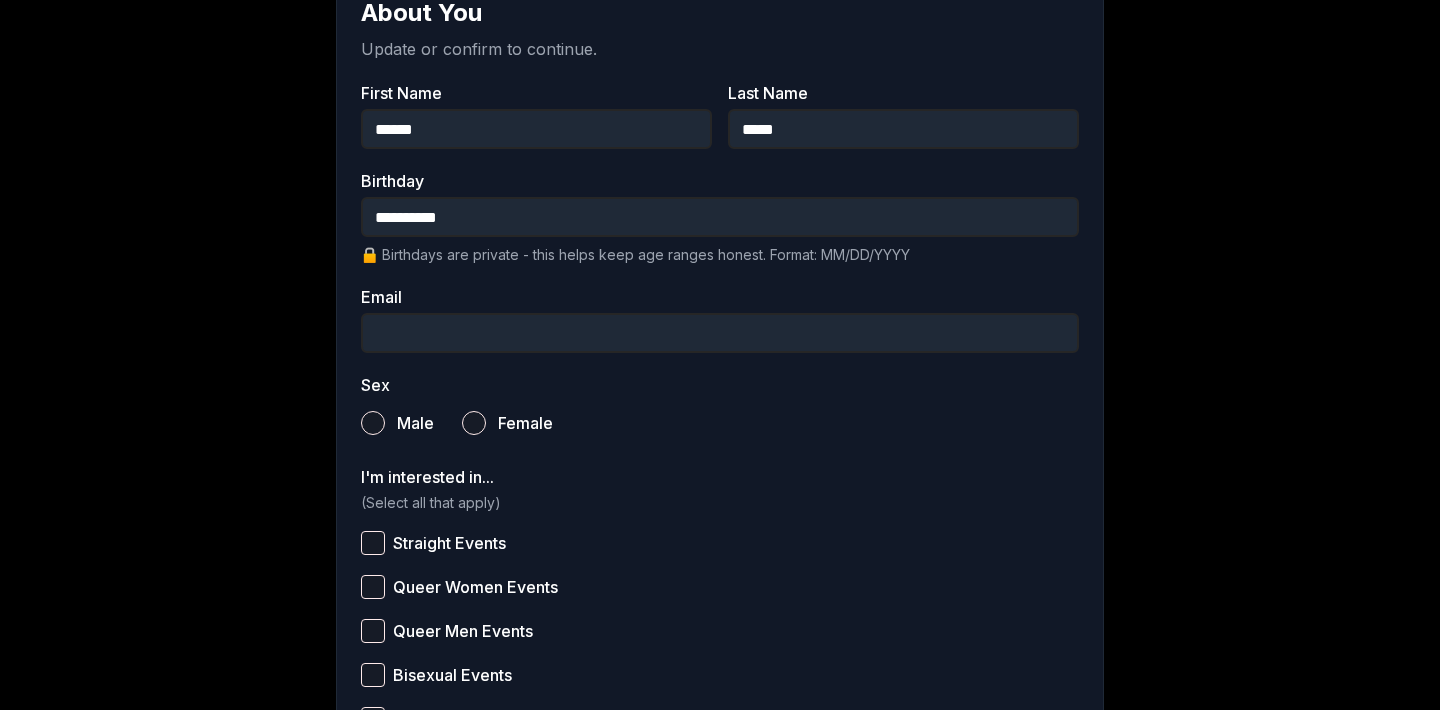 scroll, scrollTop: 378, scrollLeft: 0, axis: vertical 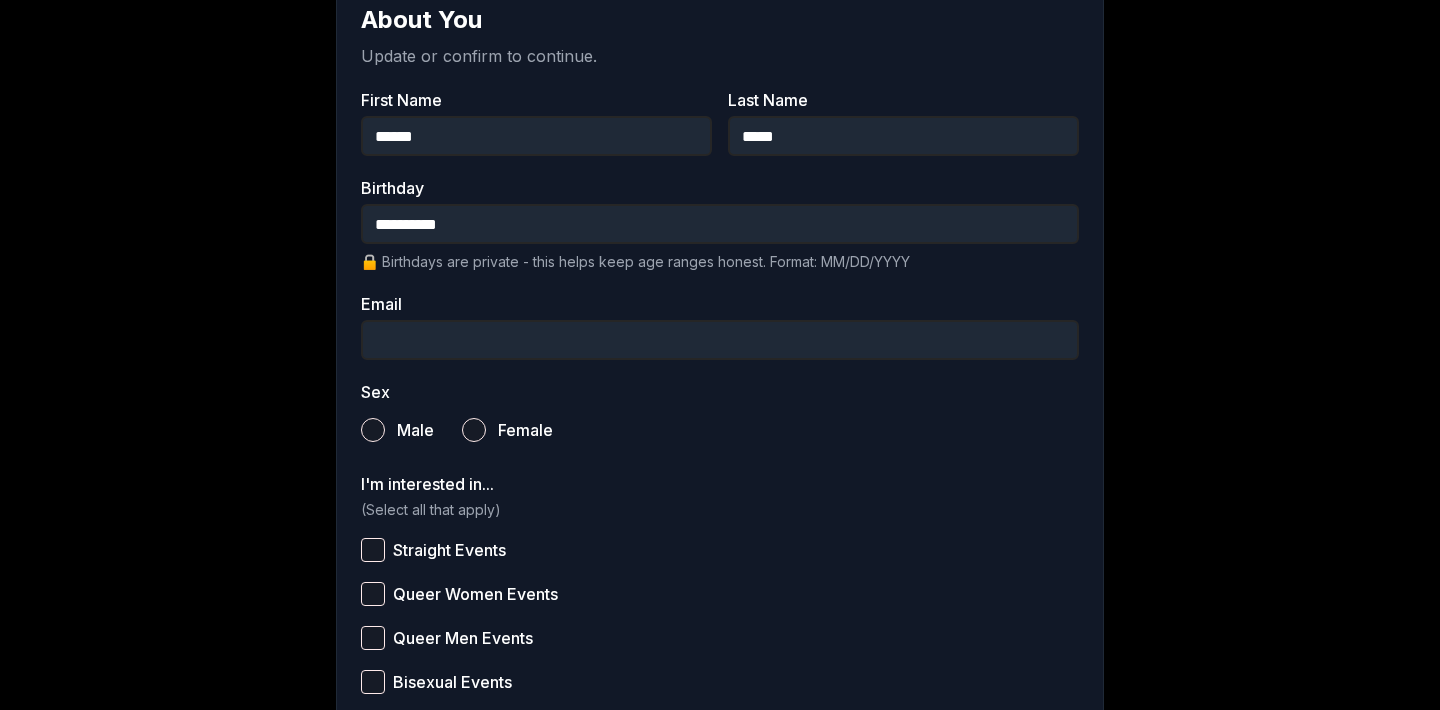 type on "**********" 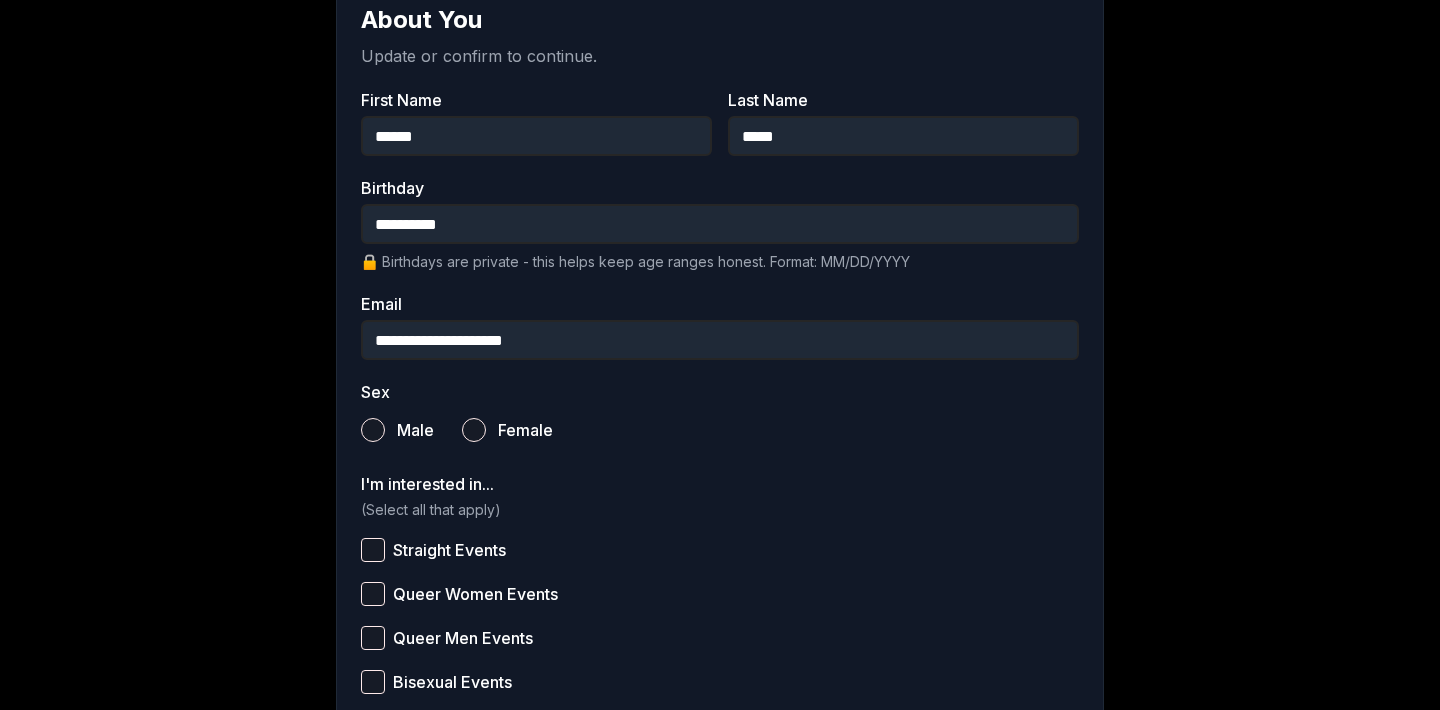 click on "Female" at bounding box center (474, 430) 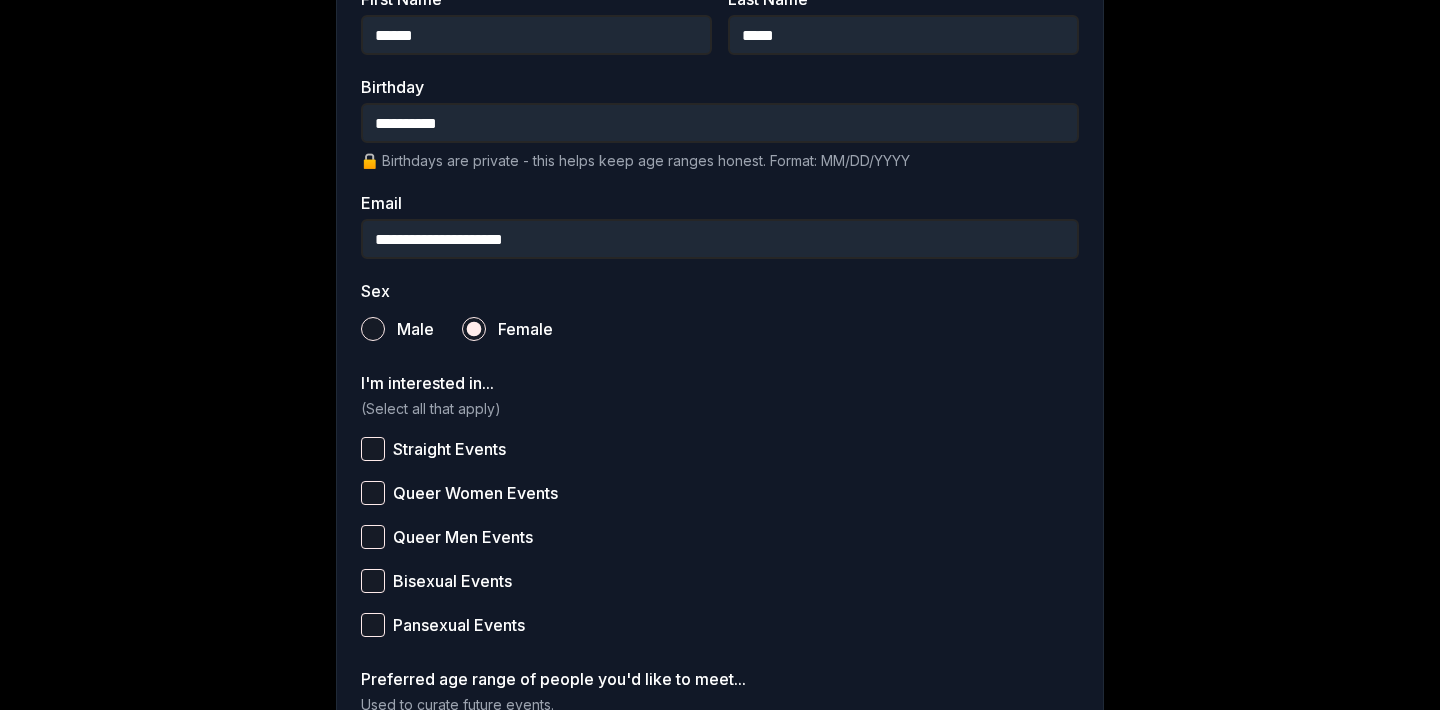 scroll, scrollTop: 491, scrollLeft: 0, axis: vertical 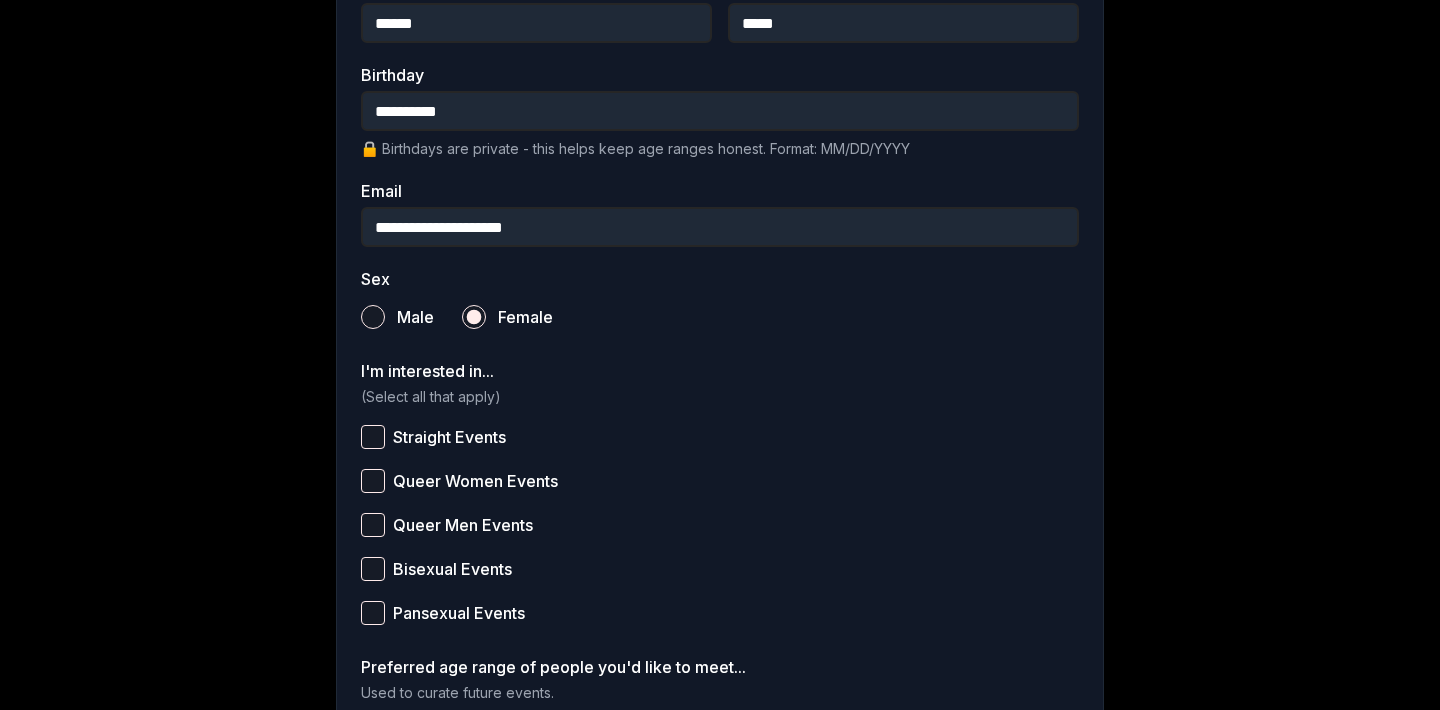 click on "Queer Women Events" at bounding box center (373, 481) 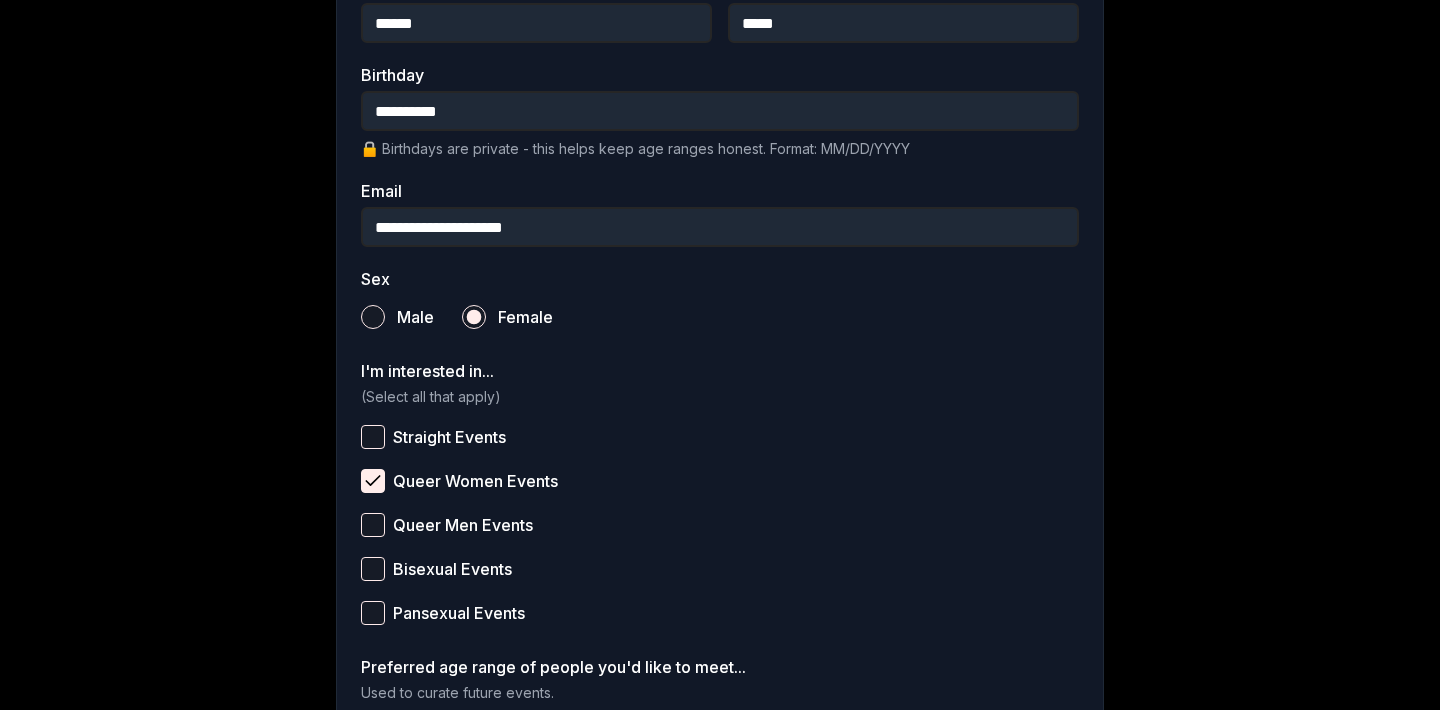 click on "Bisexual Events" at bounding box center (373, 569) 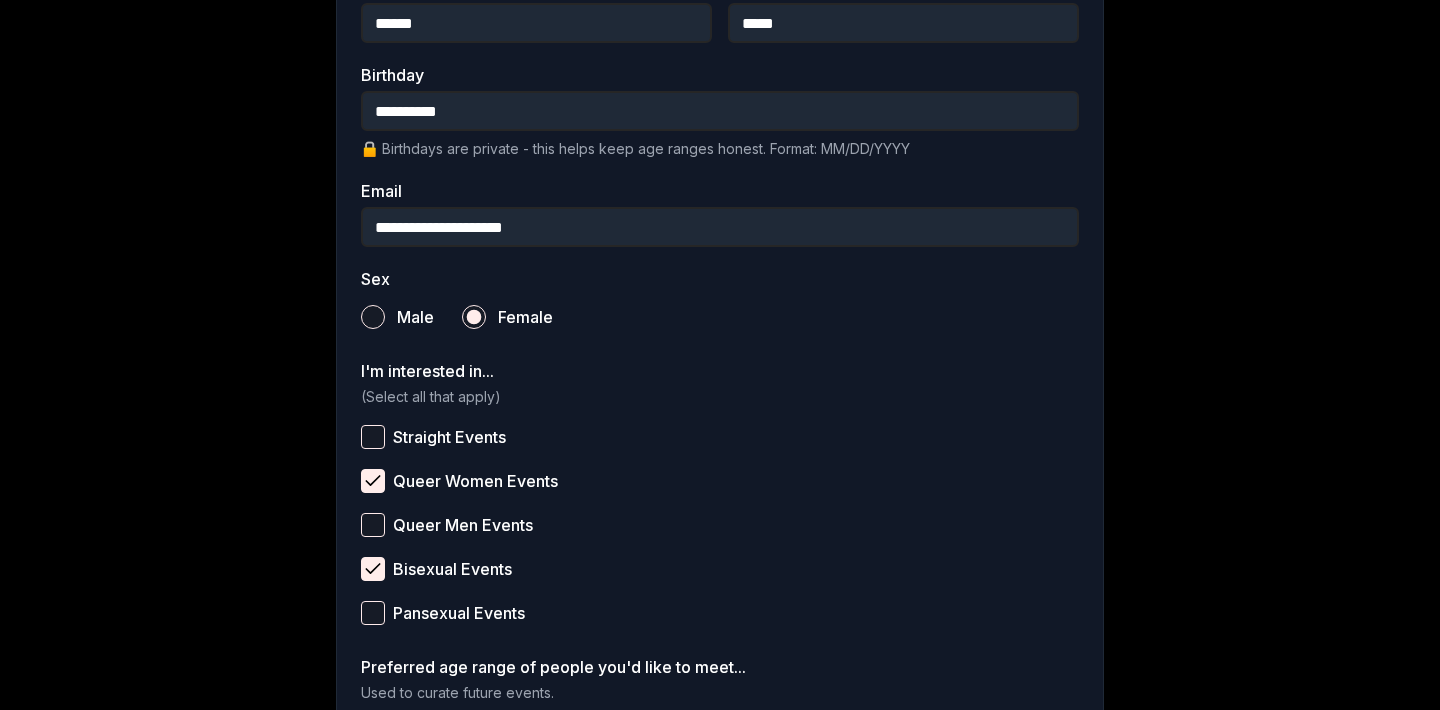 click on "Pansexual Events" at bounding box center (373, 613) 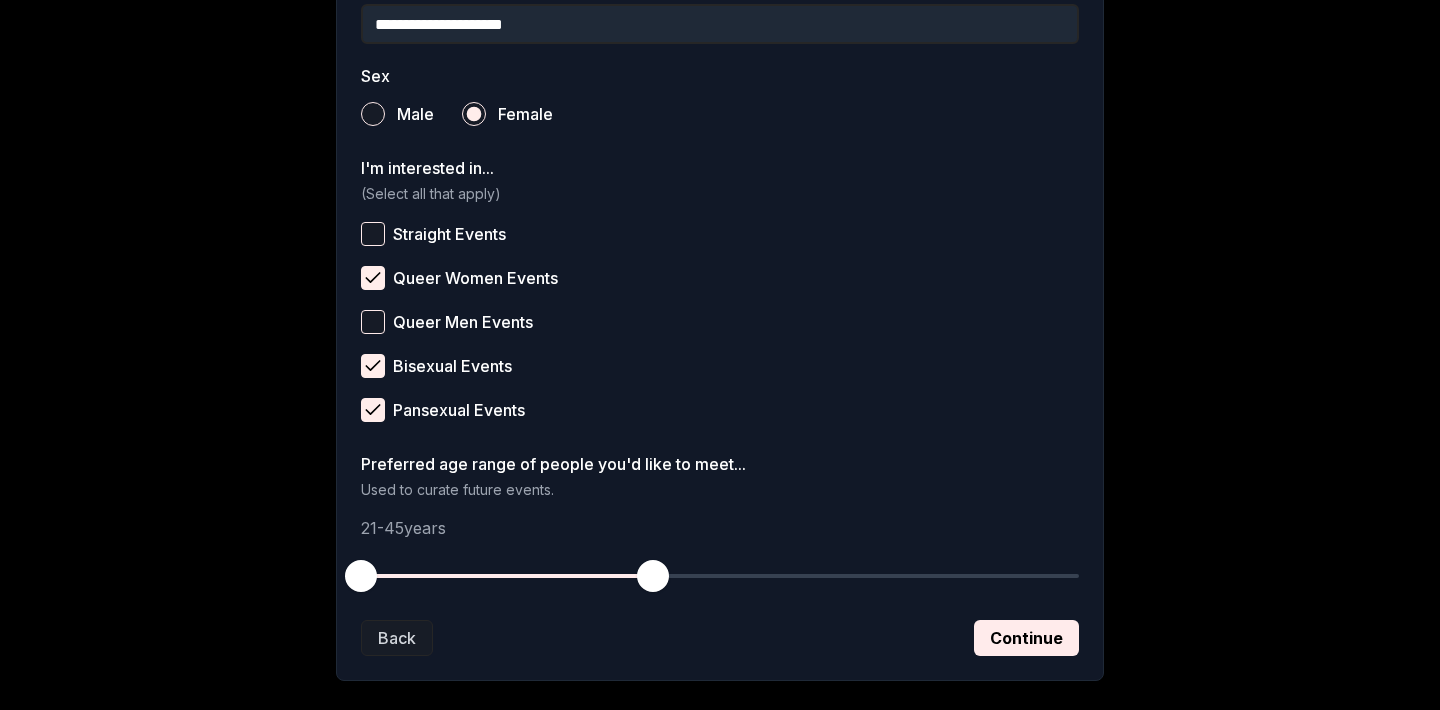 scroll, scrollTop: 718, scrollLeft: 0, axis: vertical 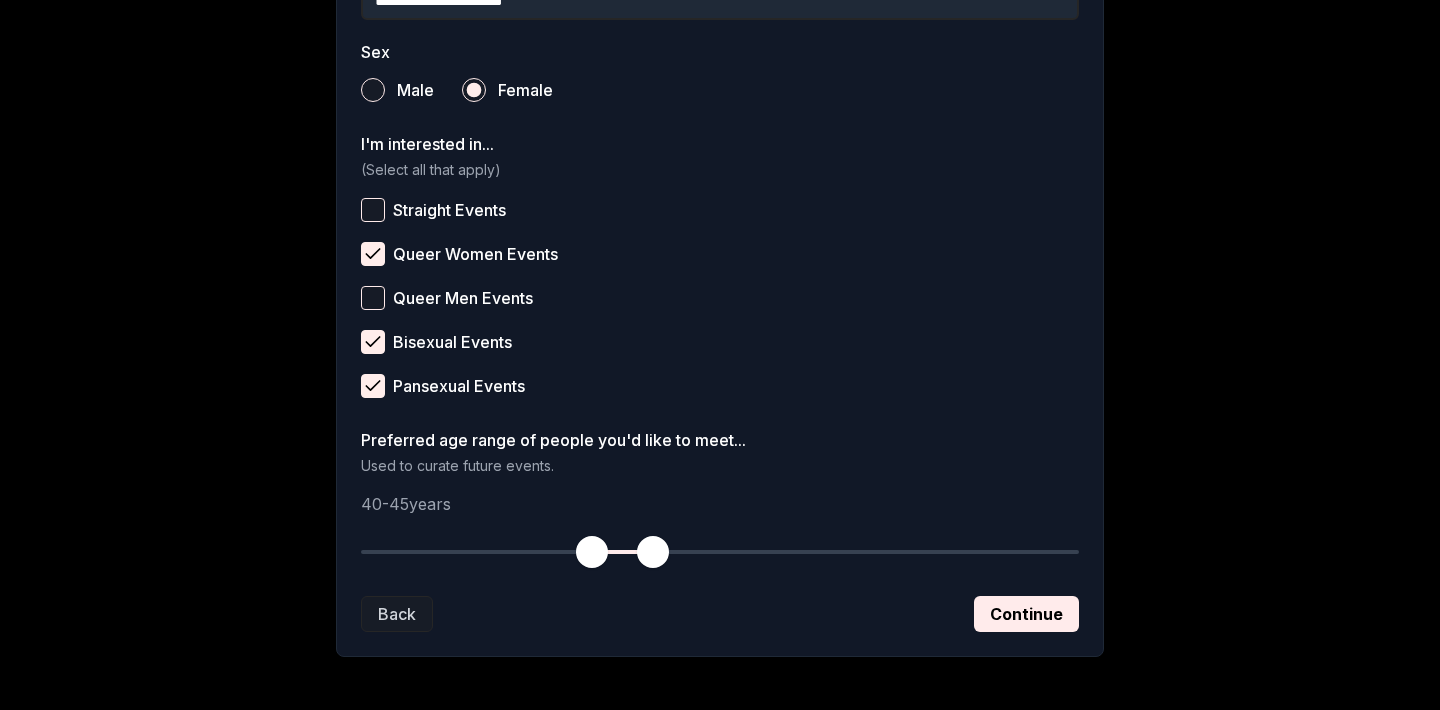 drag, startPoint x: 363, startPoint y: 550, endPoint x: 590, endPoint y: 562, distance: 227.31696 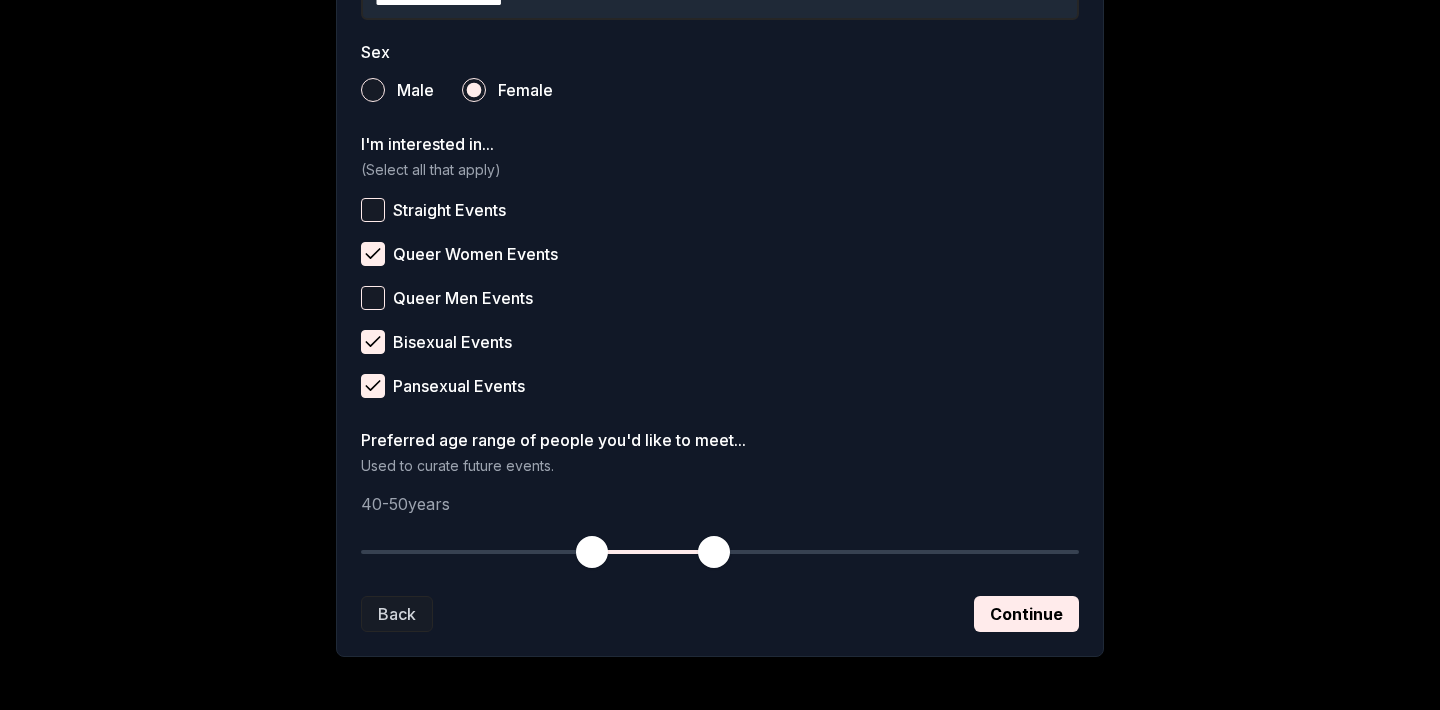 drag, startPoint x: 652, startPoint y: 554, endPoint x: 709, endPoint y: 555, distance: 57.00877 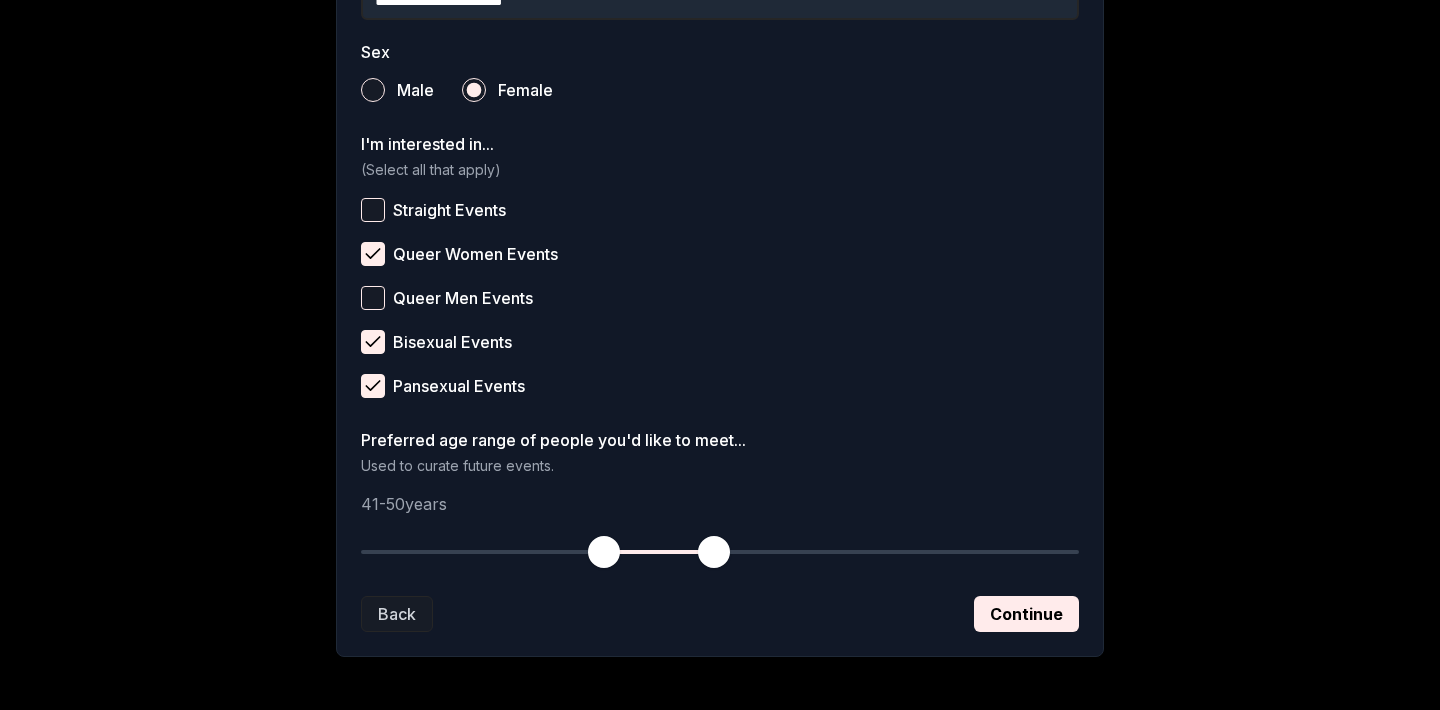 click at bounding box center [604, 552] 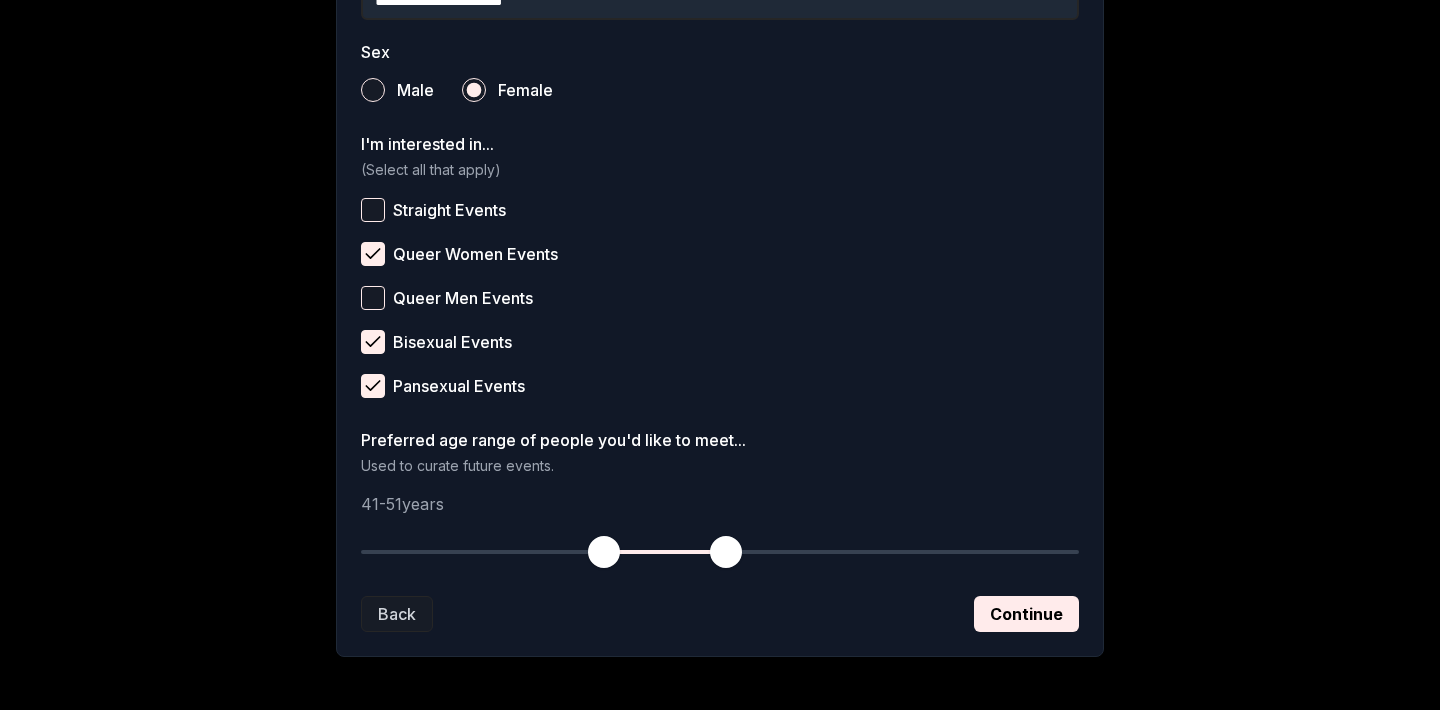 click at bounding box center [726, 552] 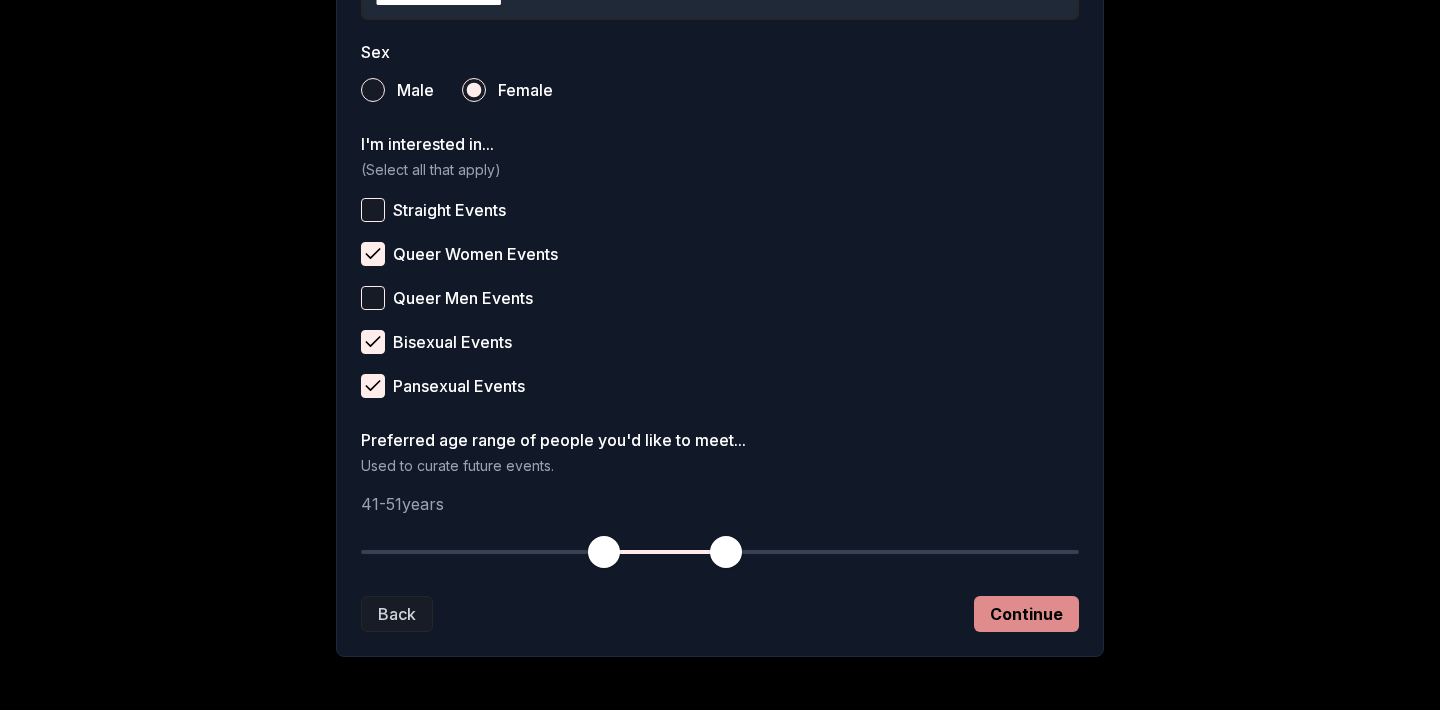 click on "Continue" at bounding box center (1026, 614) 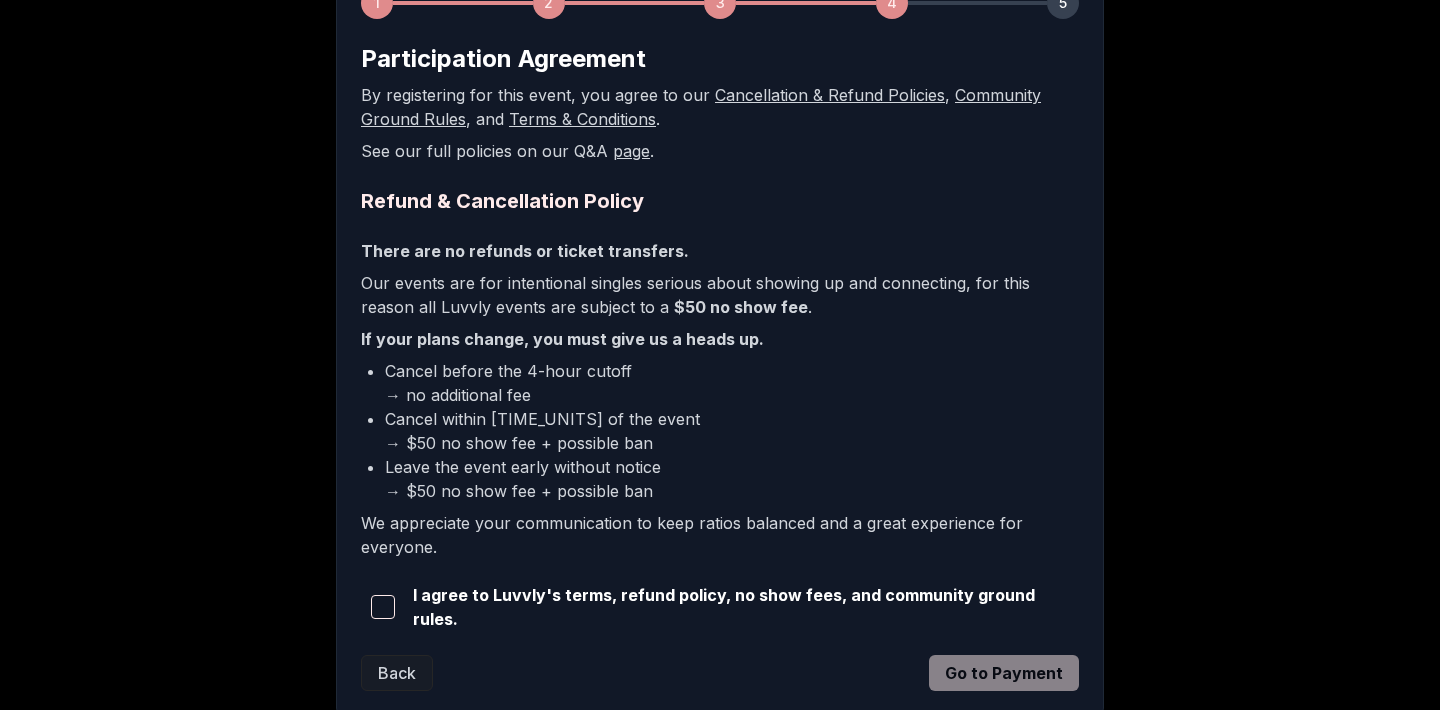 scroll, scrollTop: 341, scrollLeft: 0, axis: vertical 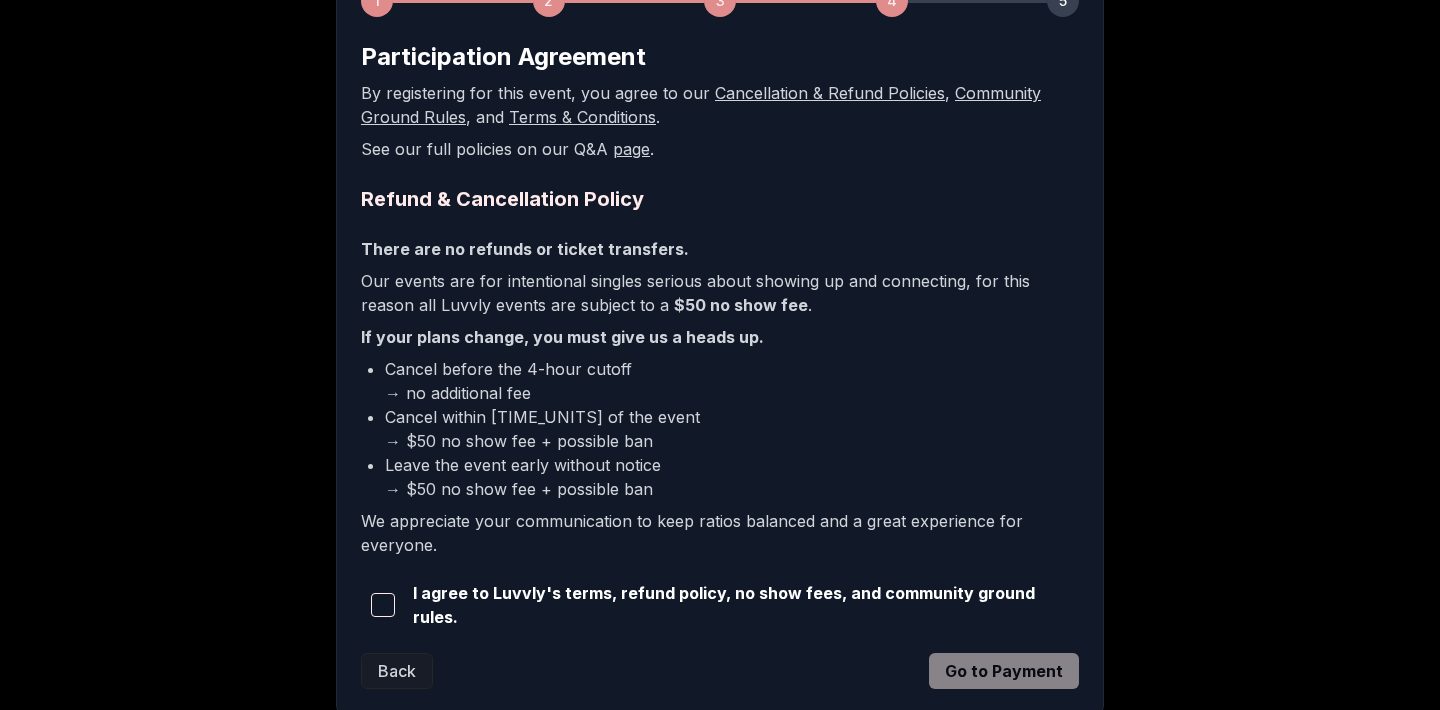 click on "Community Ground Rules" at bounding box center (701, 105) 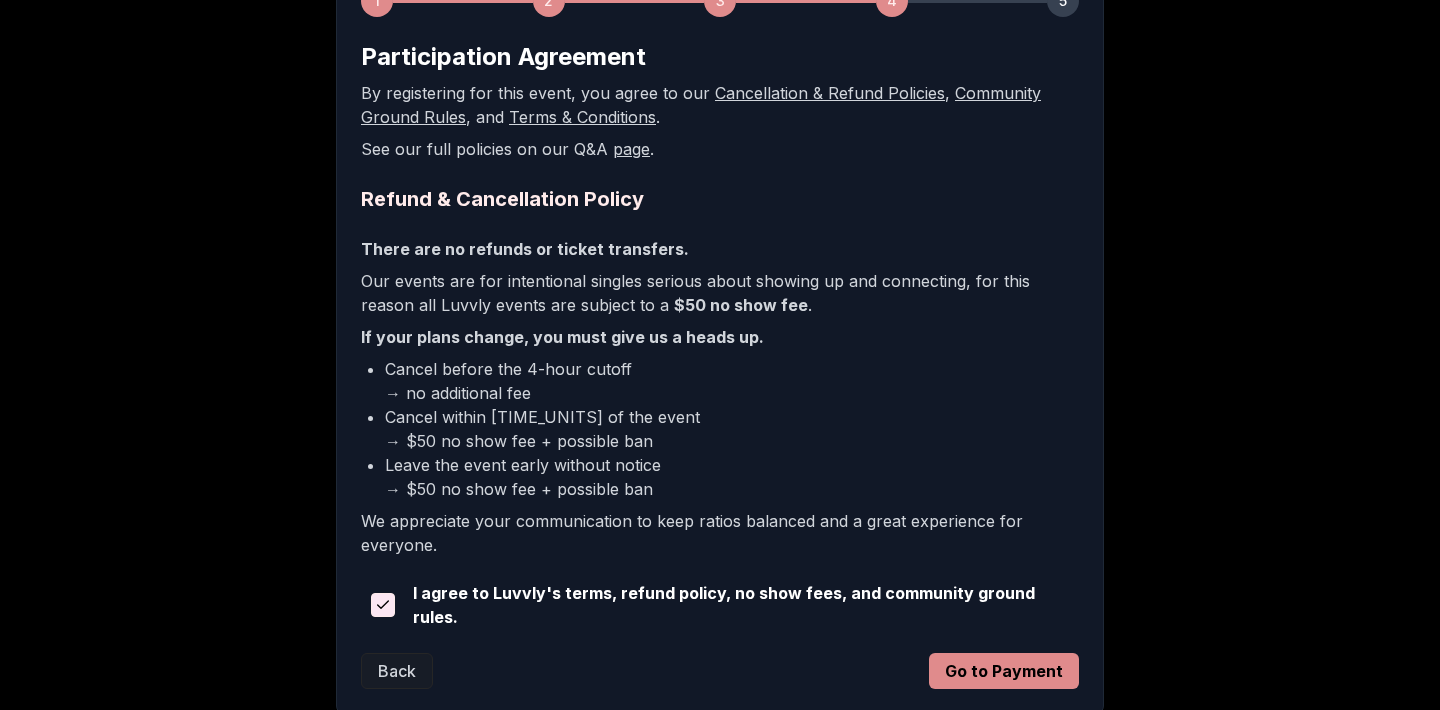 click on "Go to Payment" at bounding box center [1004, 671] 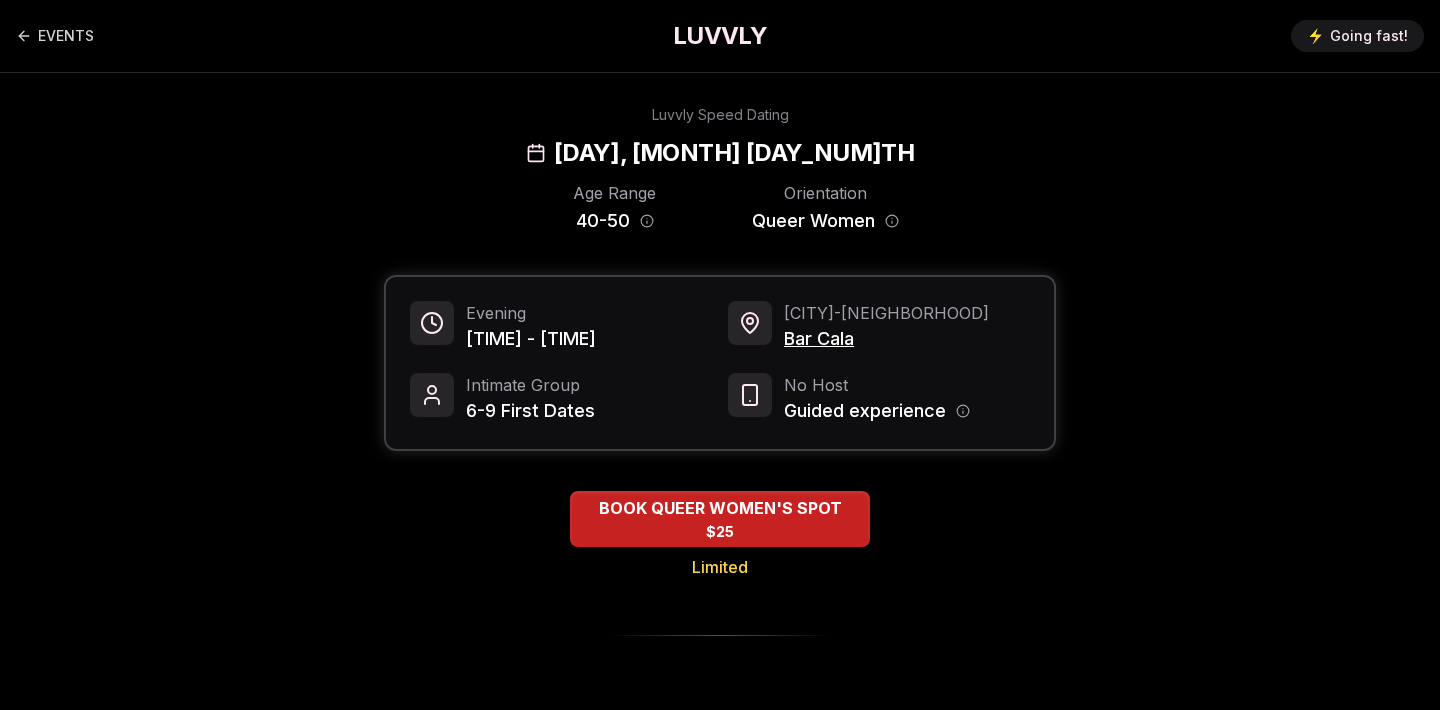 scroll, scrollTop: 0, scrollLeft: 0, axis: both 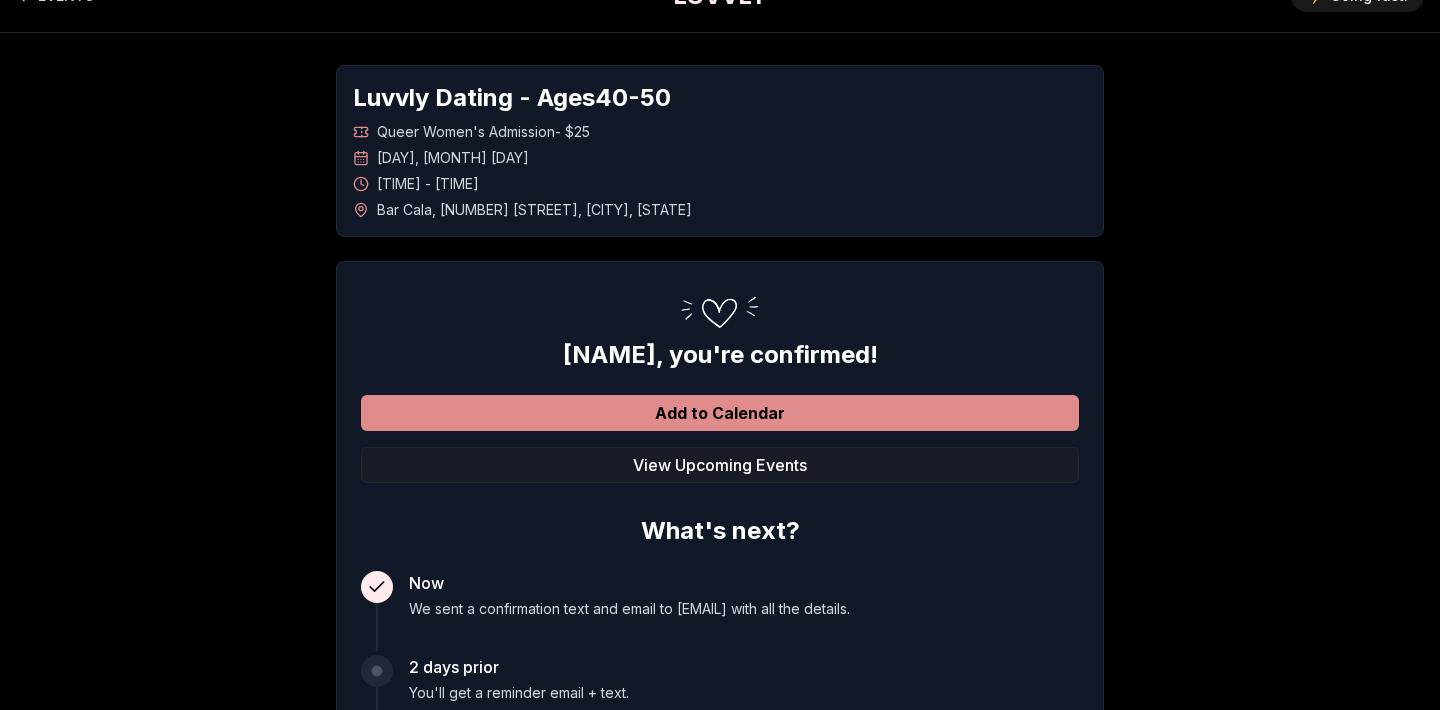 click on "Add to Calendar" at bounding box center (720, 413) 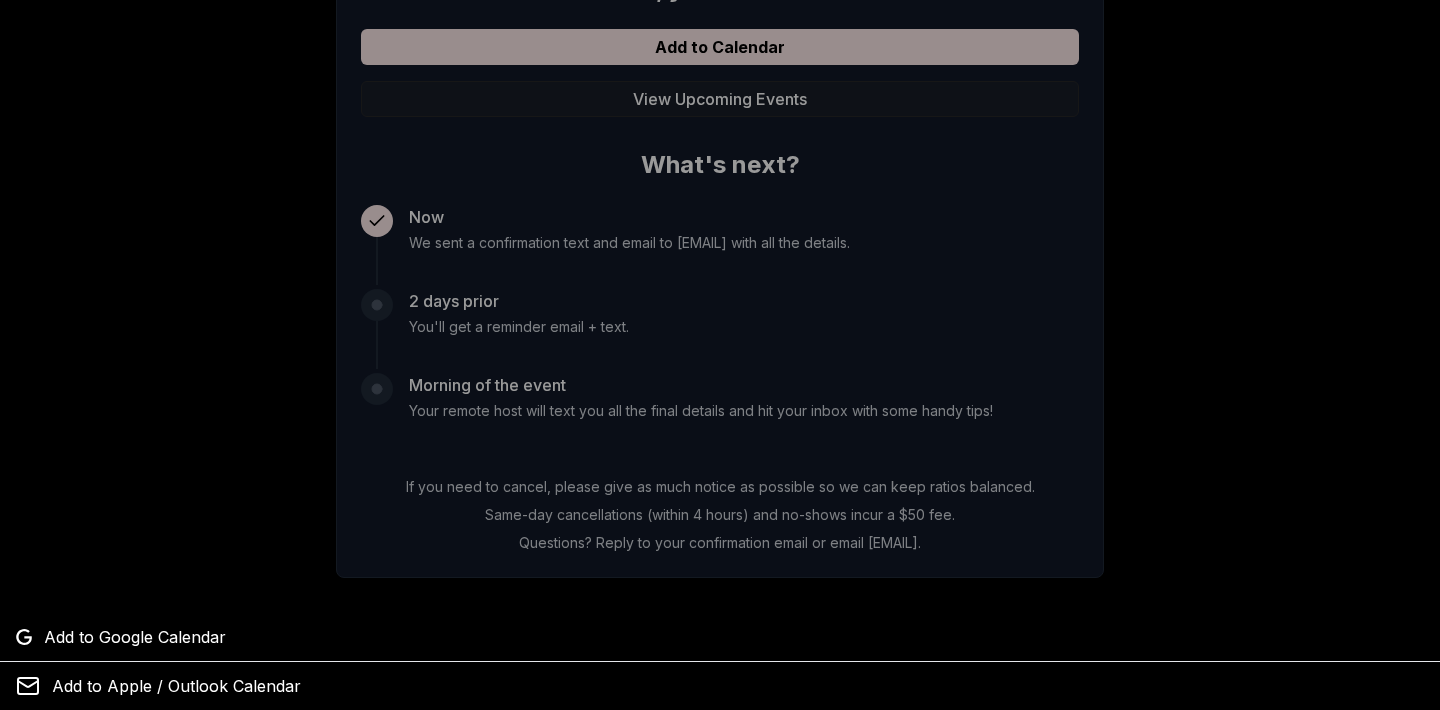 scroll, scrollTop: 406, scrollLeft: 0, axis: vertical 